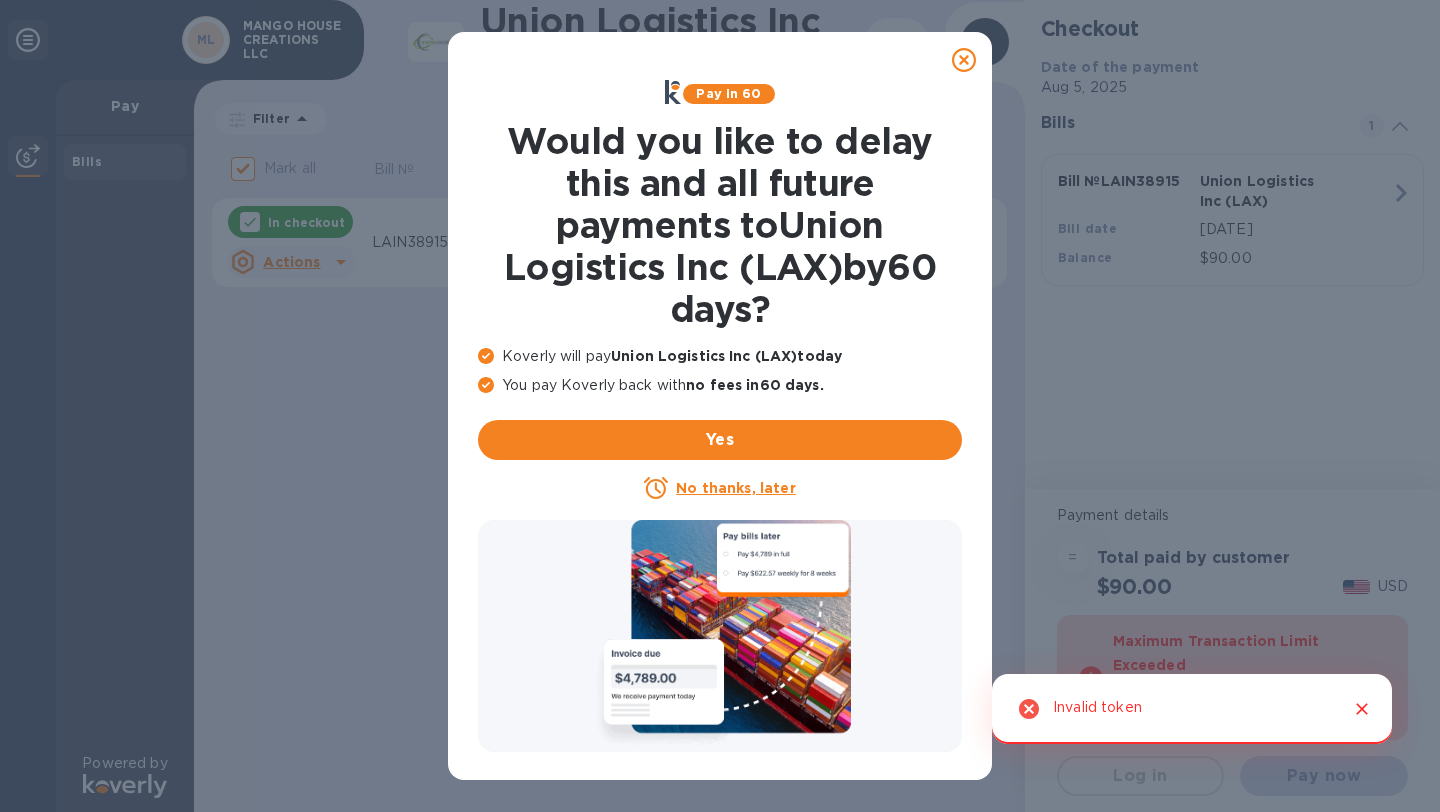scroll, scrollTop: 0, scrollLeft: 0, axis: both 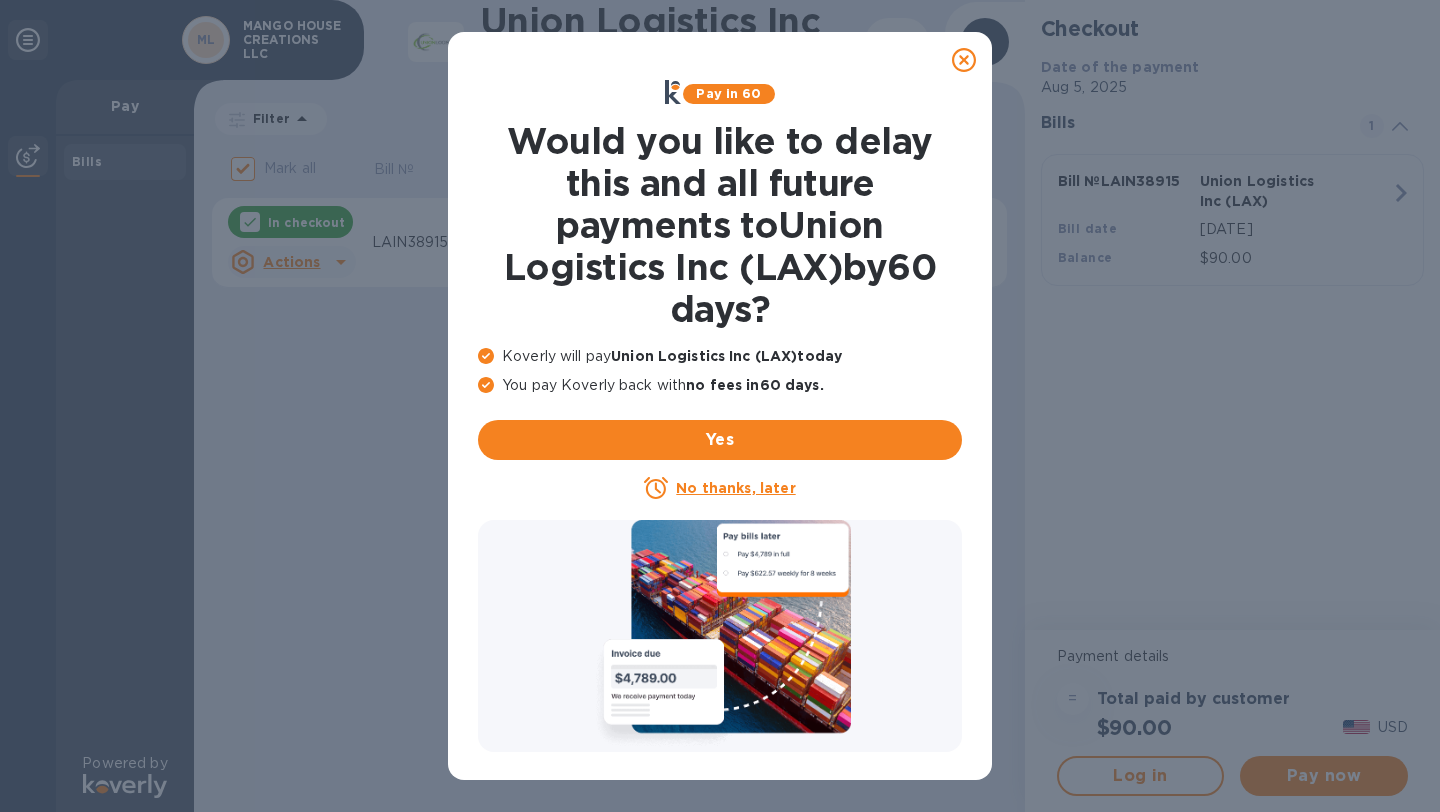 click on "No thanks, later" at bounding box center [735, 488] 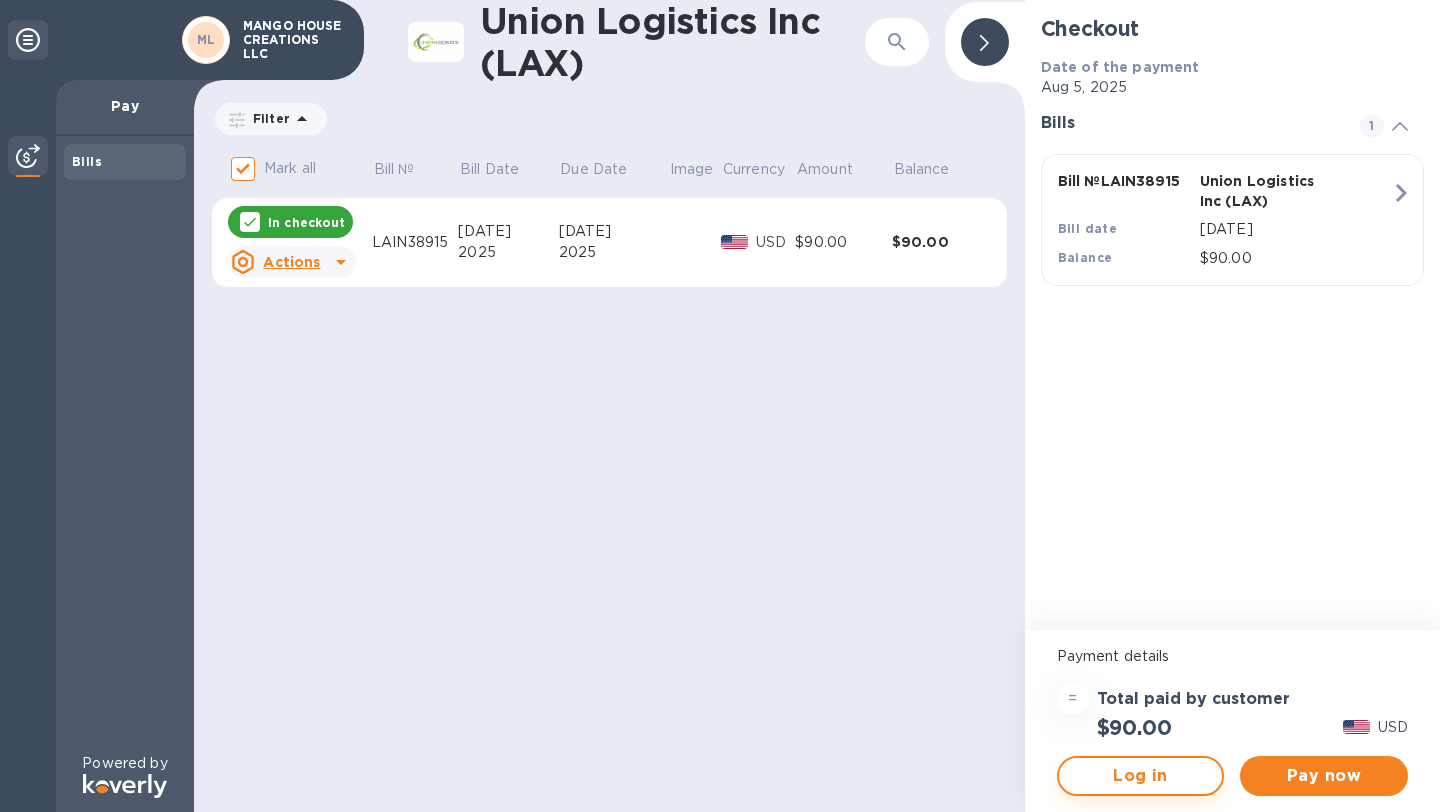 click on "Log in" at bounding box center [1141, 776] 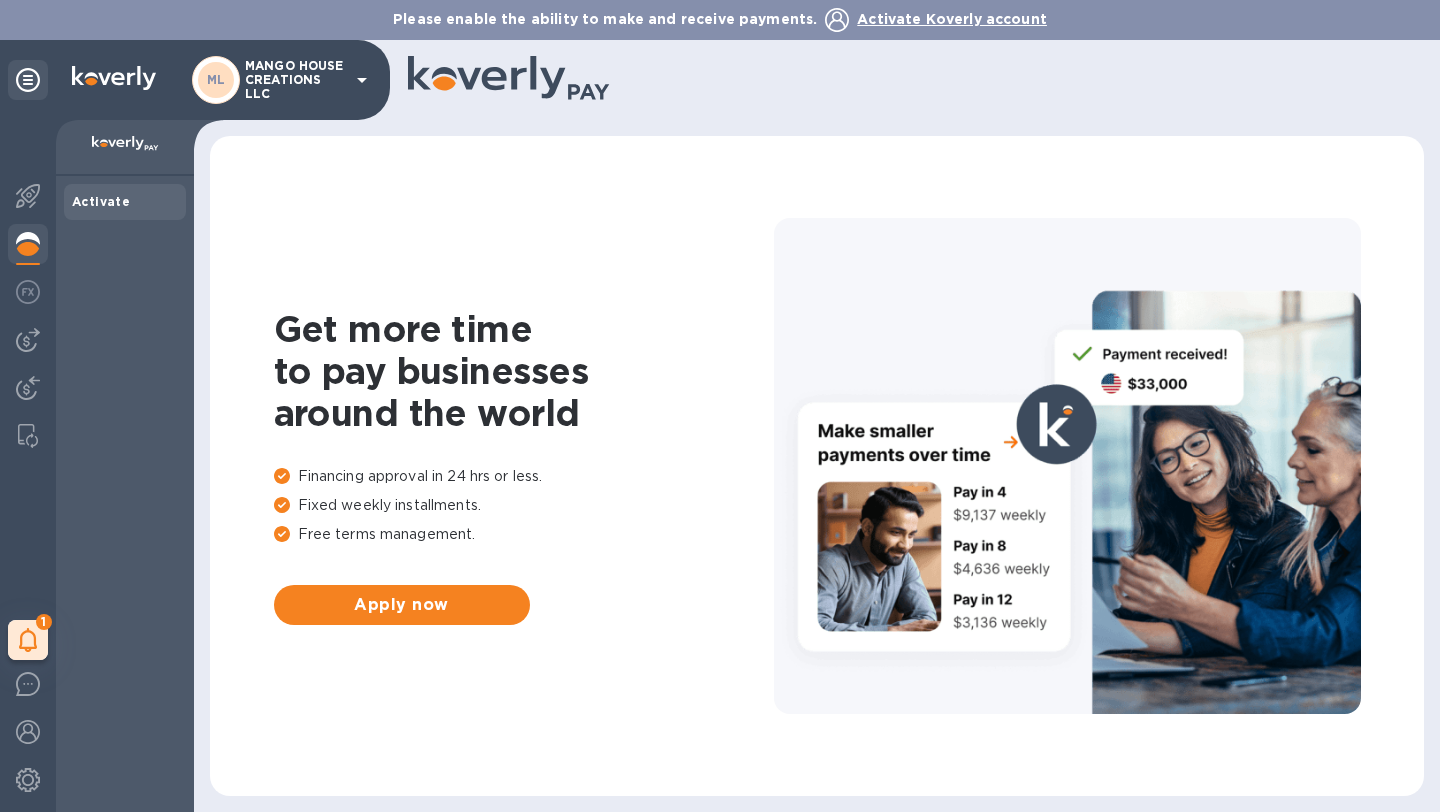 scroll, scrollTop: 0, scrollLeft: 0, axis: both 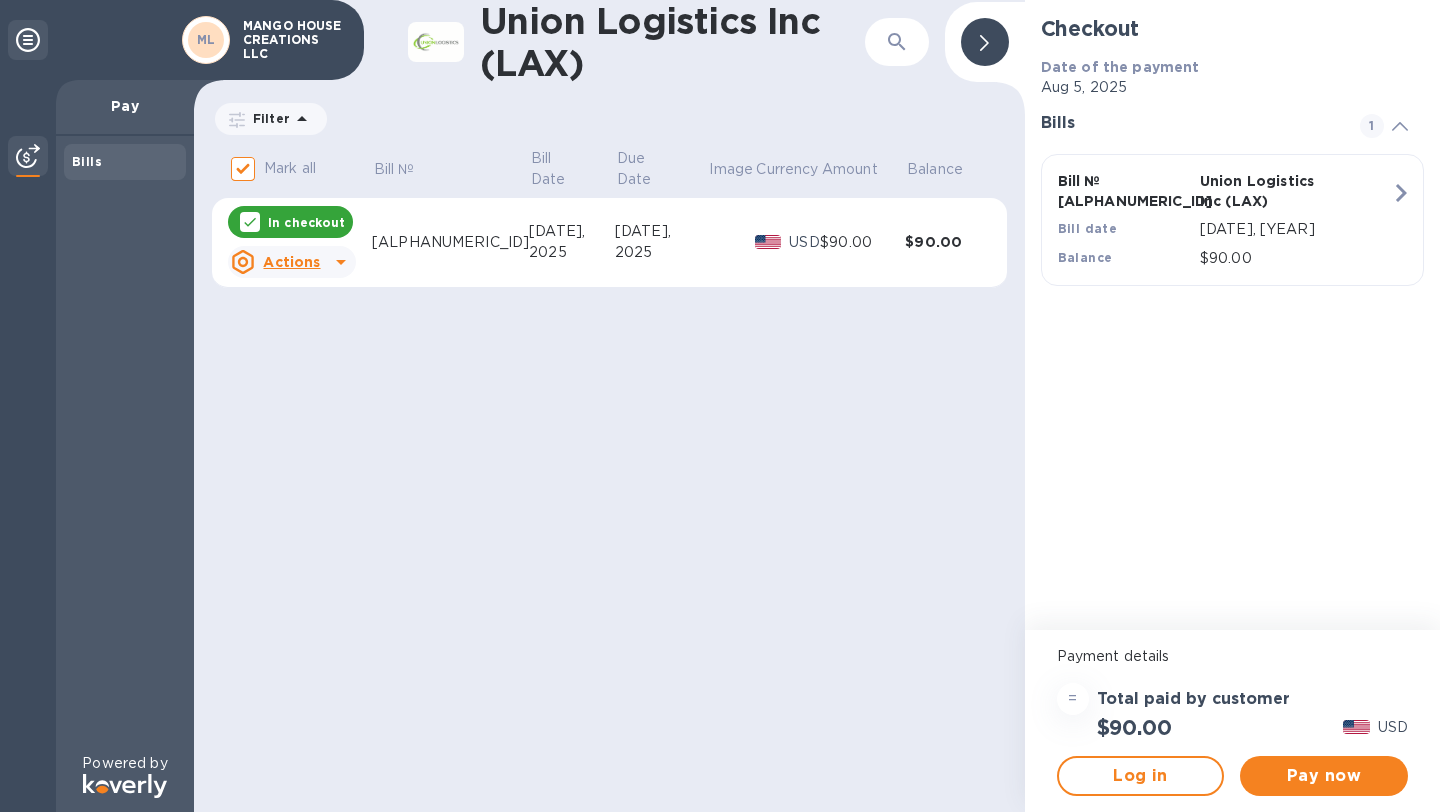 click 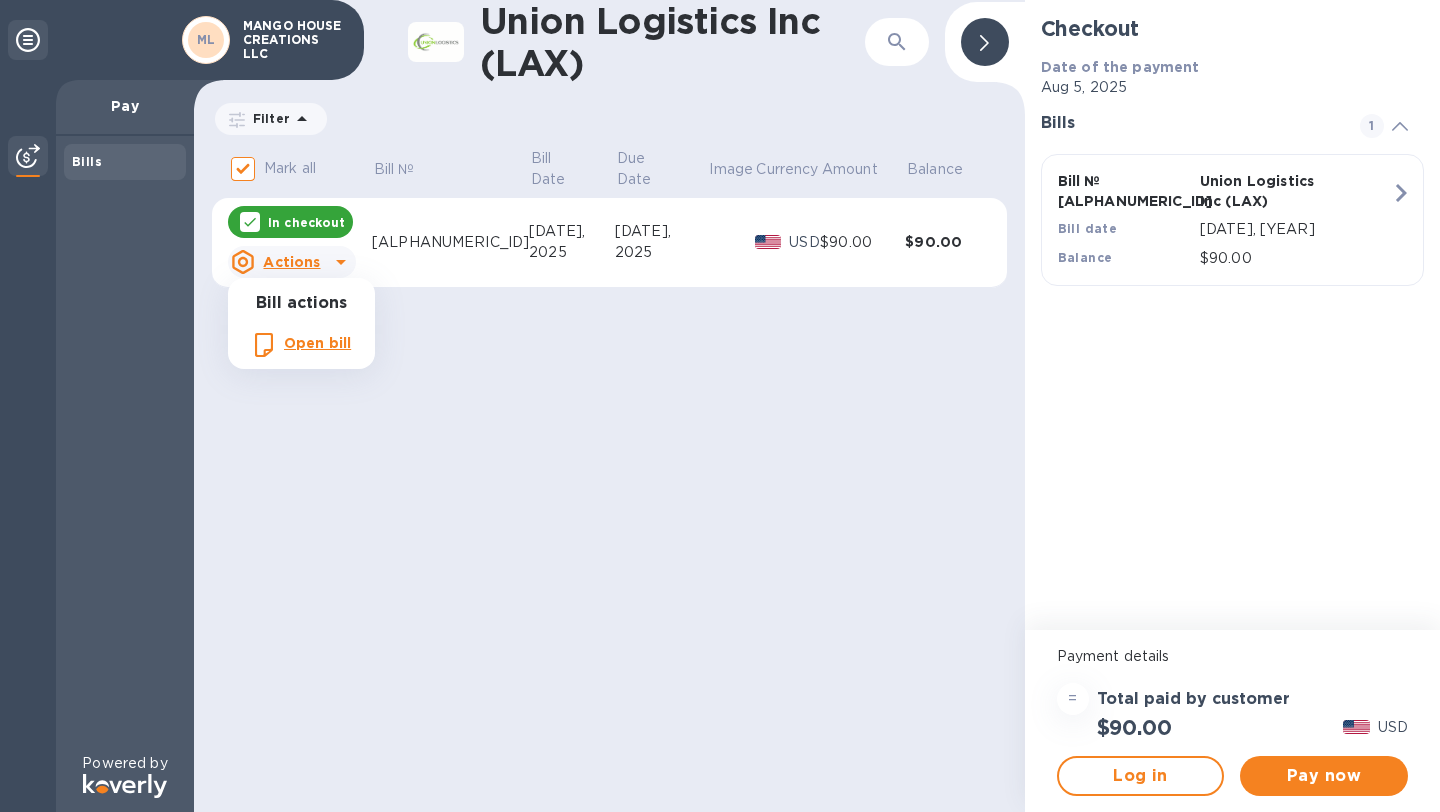 click on "Open bill" at bounding box center [317, 343] 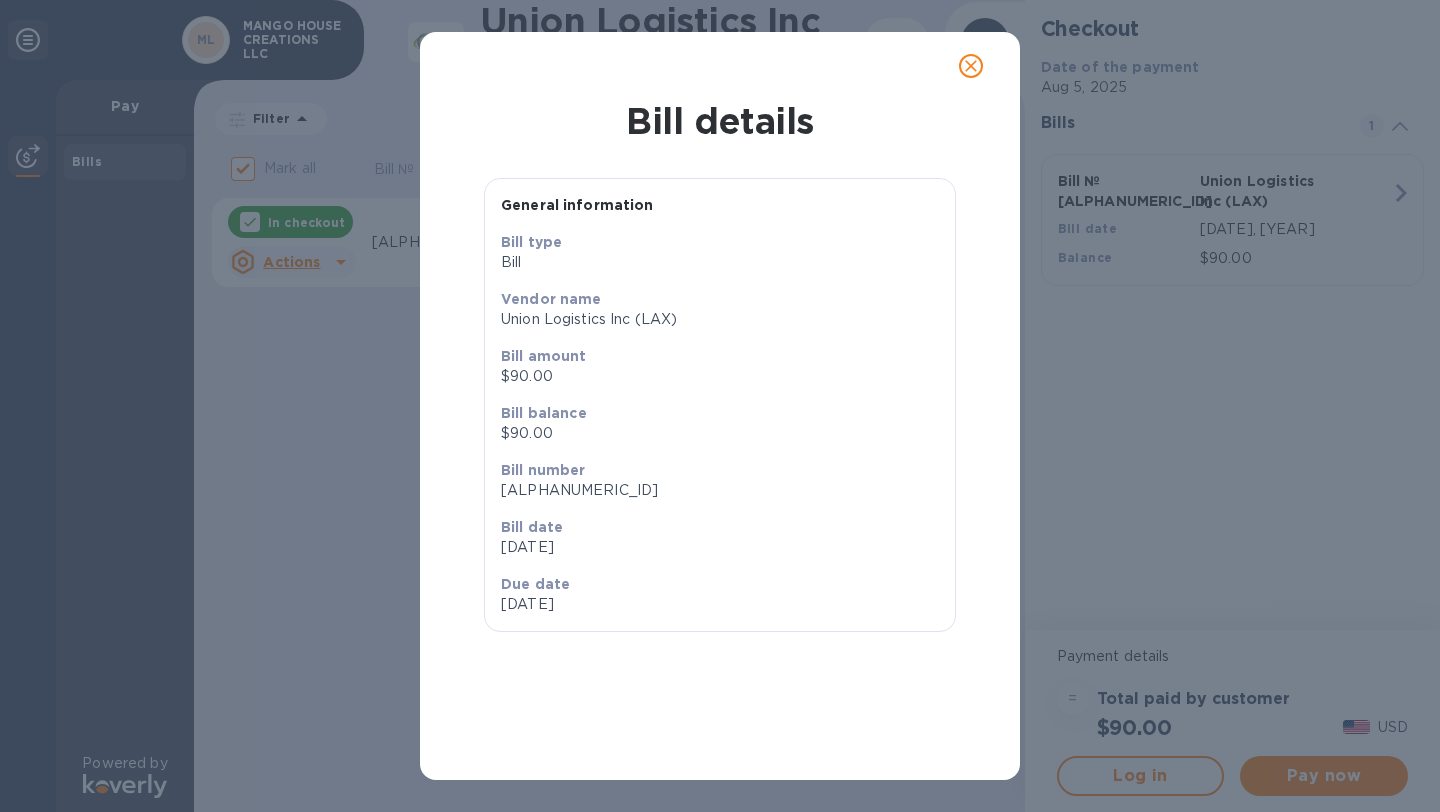 click 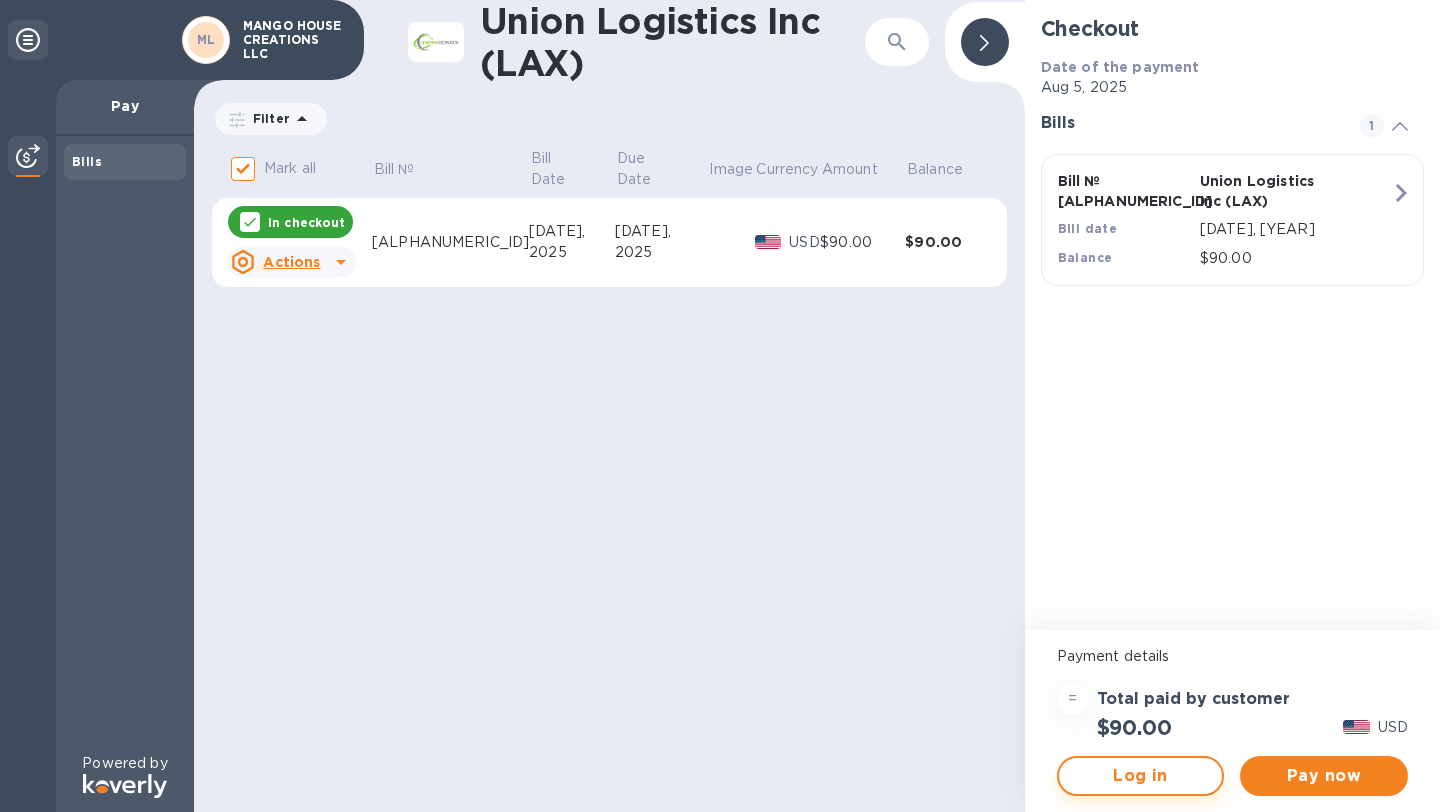 click on "Log in" at bounding box center [1141, 776] 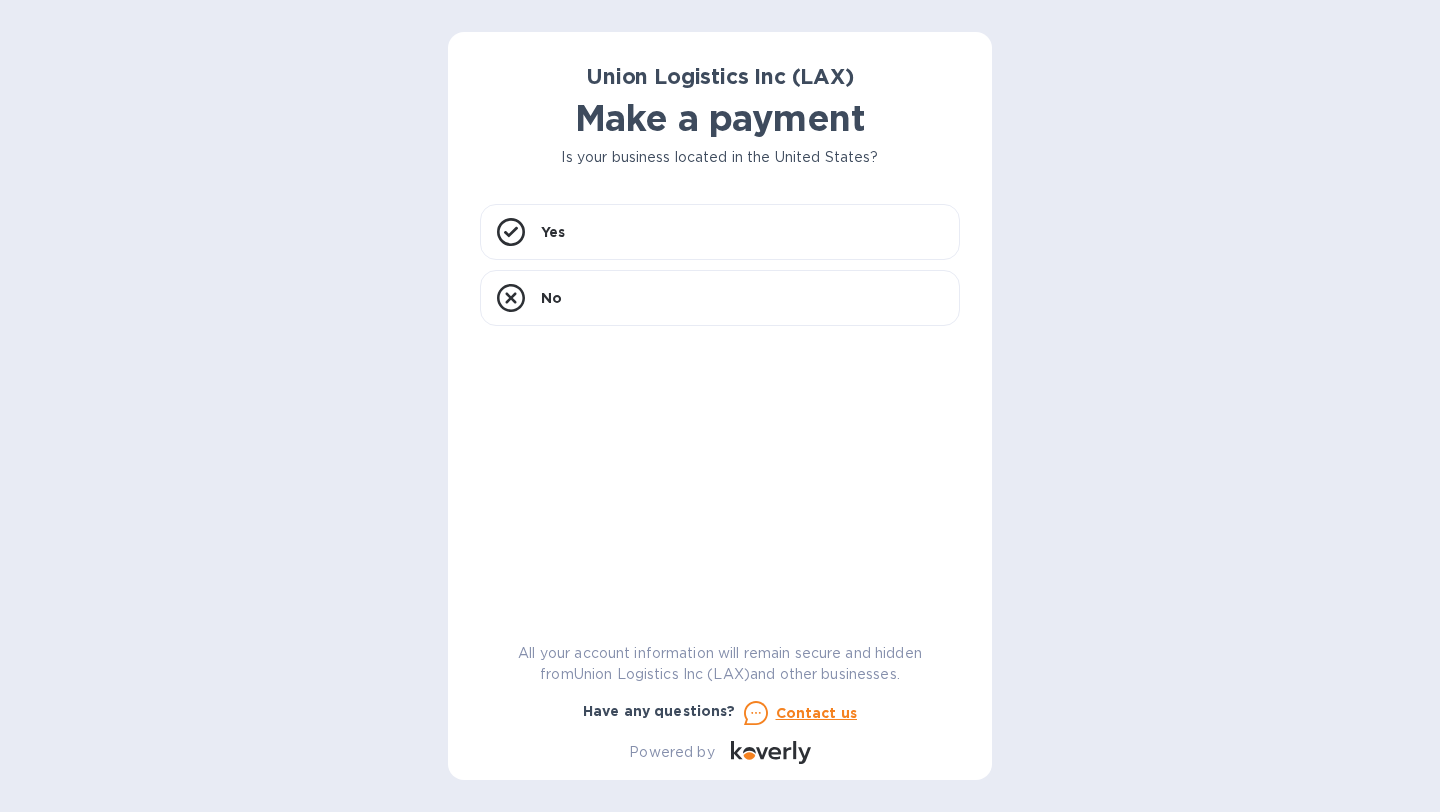 scroll, scrollTop: 0, scrollLeft: 0, axis: both 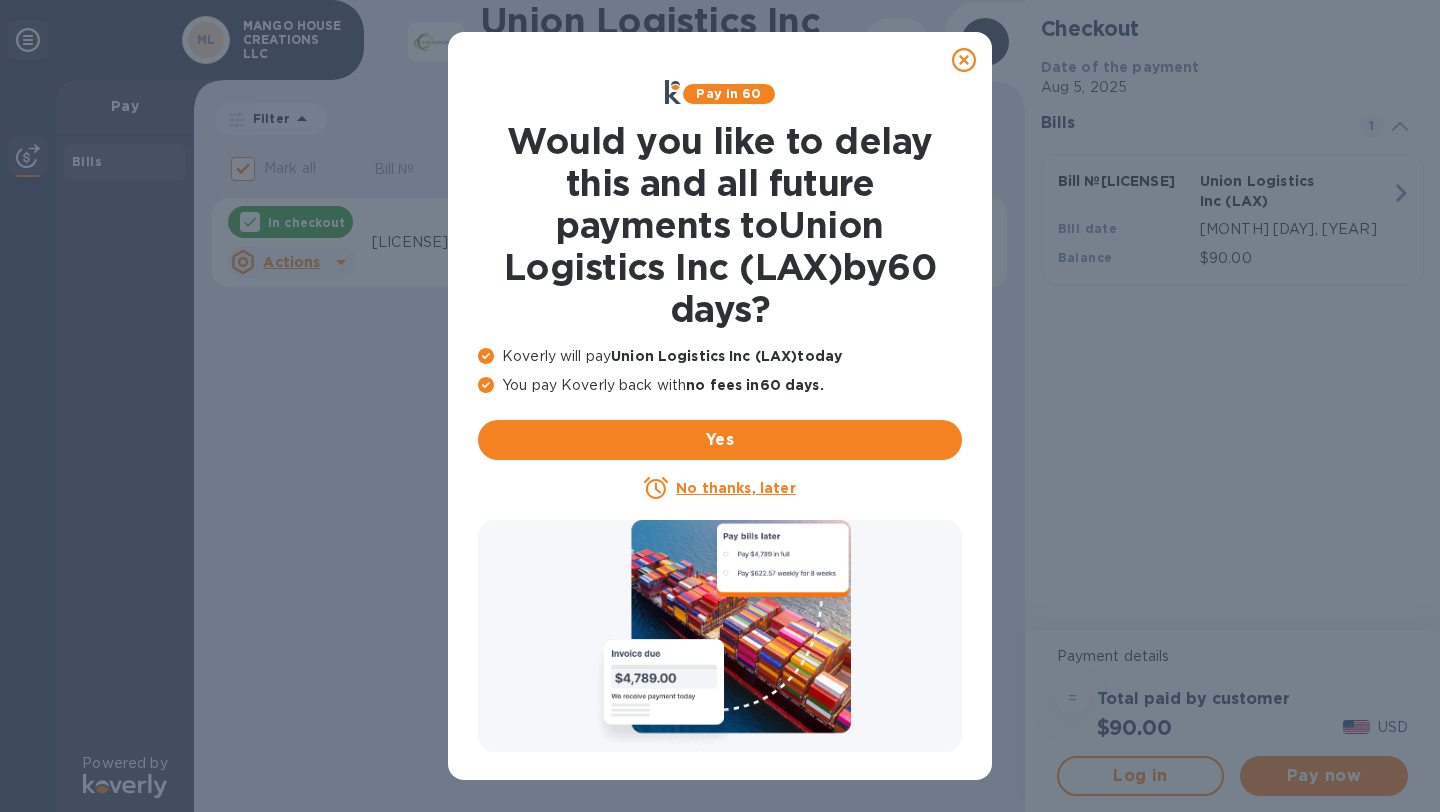 click 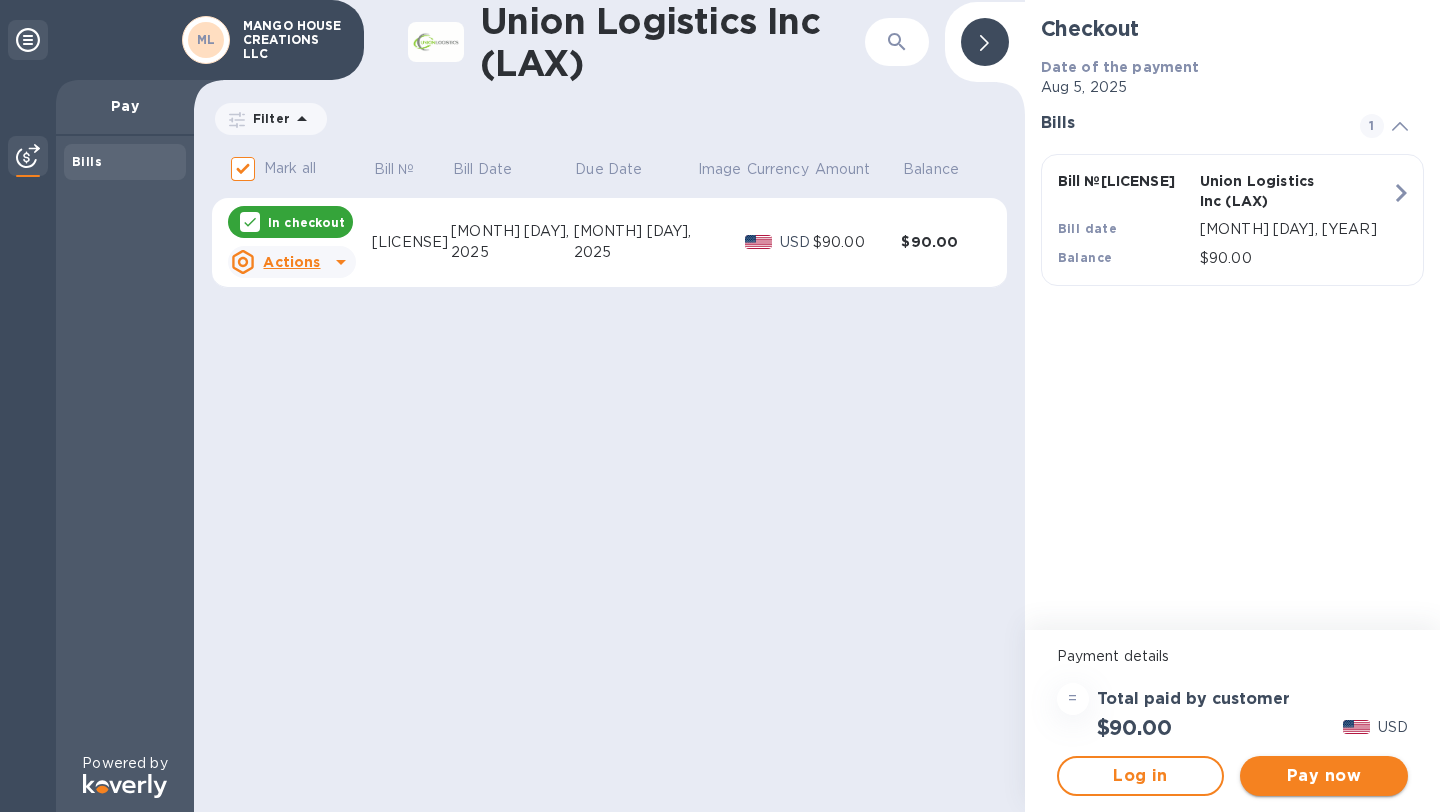 click on "Pay now" at bounding box center [1324, 776] 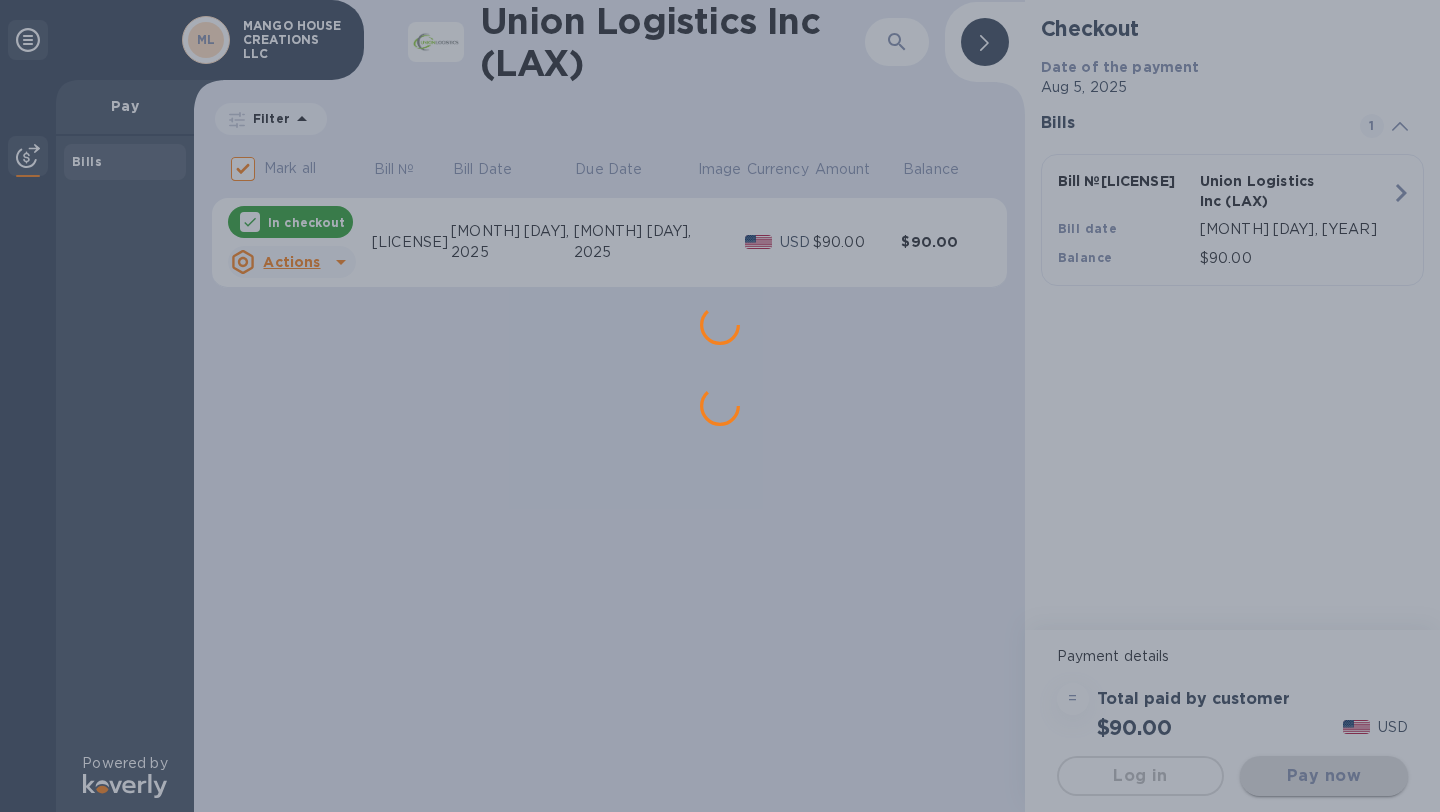 scroll, scrollTop: 0, scrollLeft: 0, axis: both 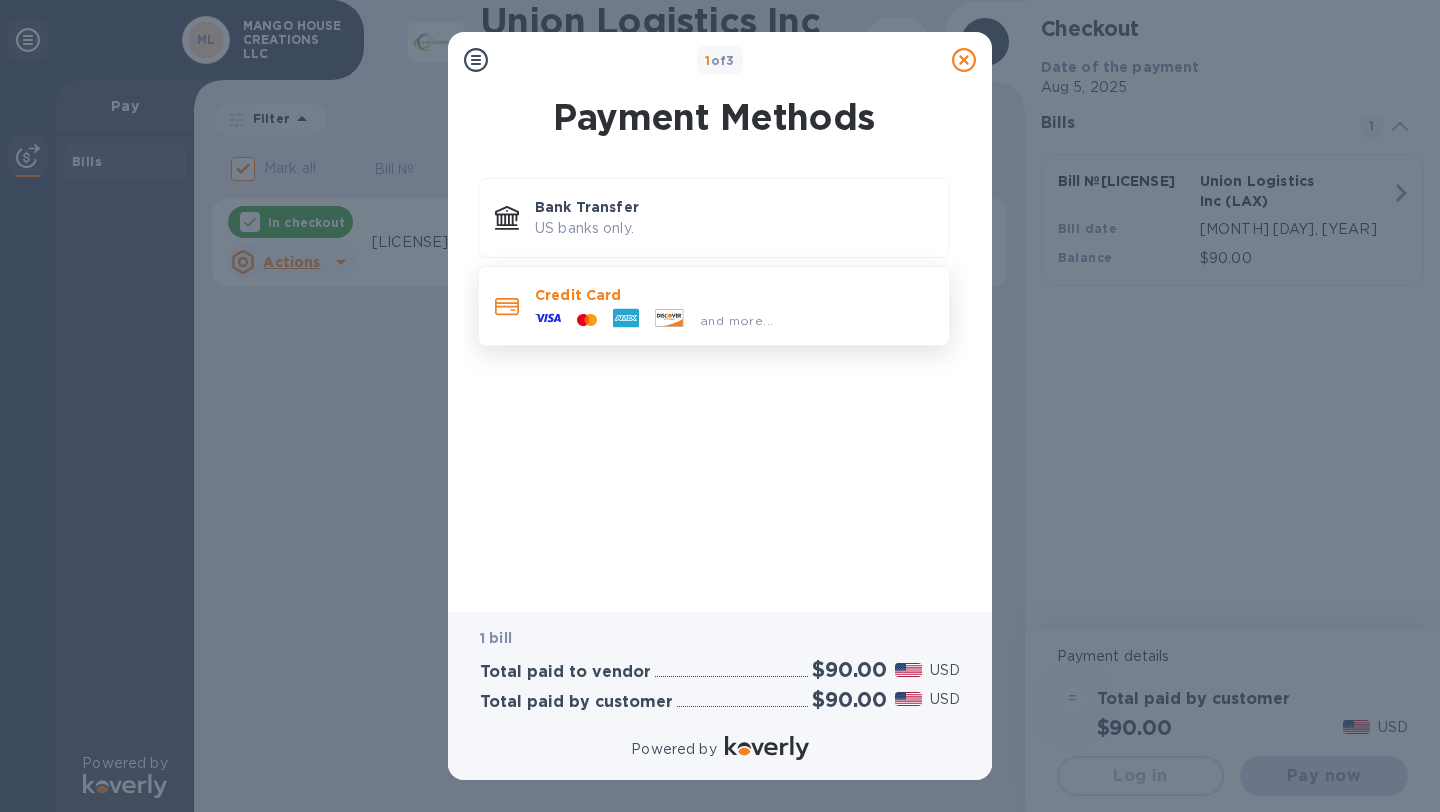 click on "Credit Card" at bounding box center (734, 295) 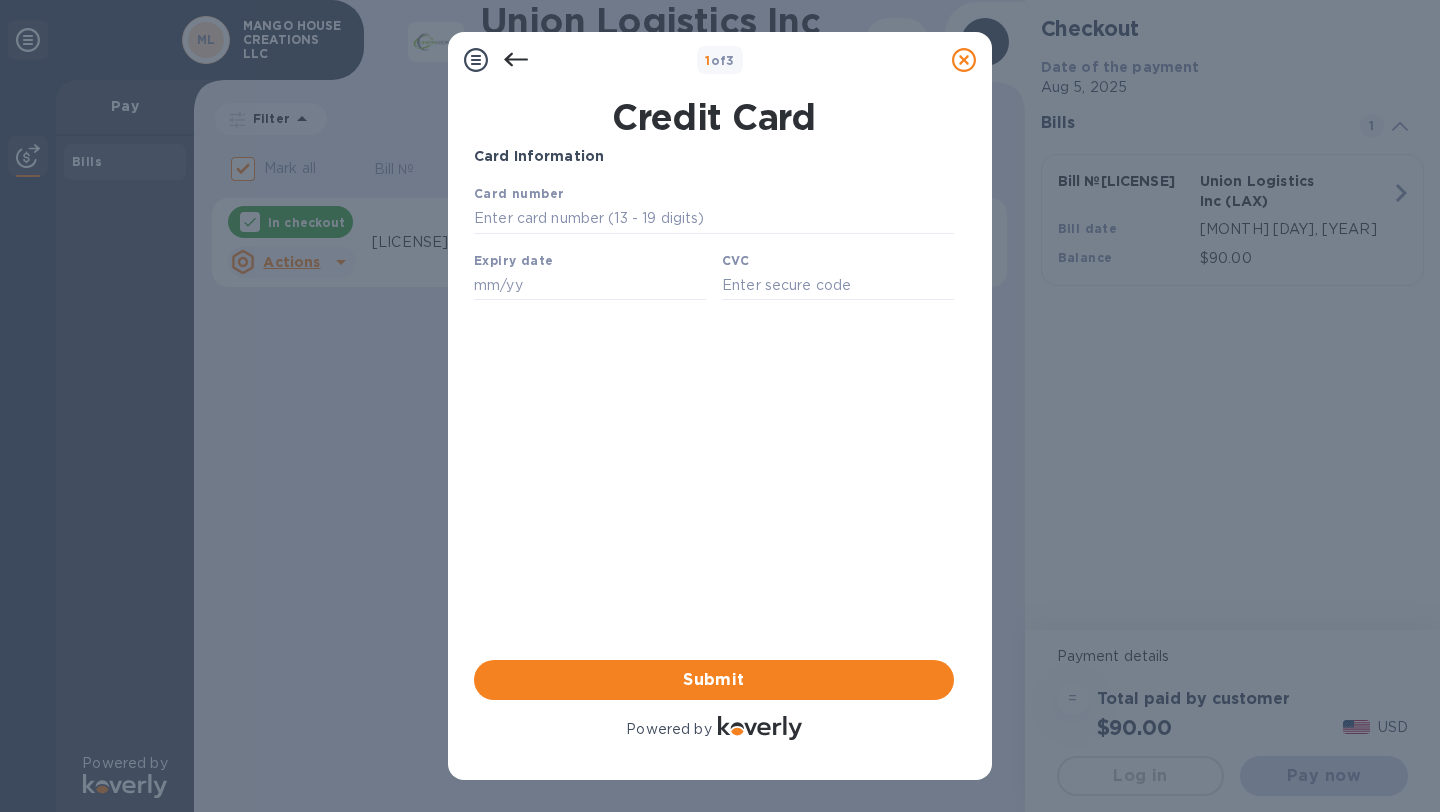 scroll, scrollTop: 0, scrollLeft: 0, axis: both 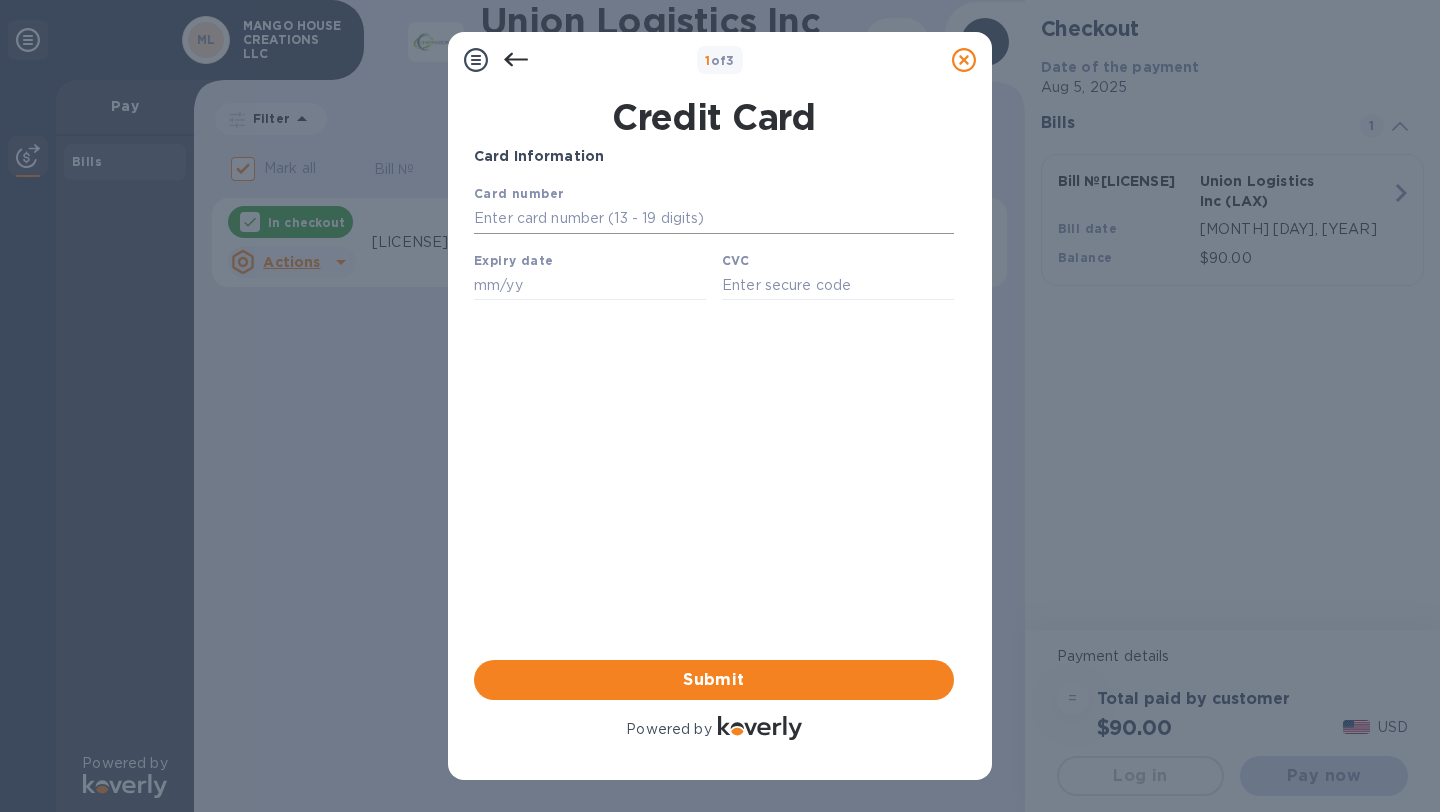 click at bounding box center (714, 219) 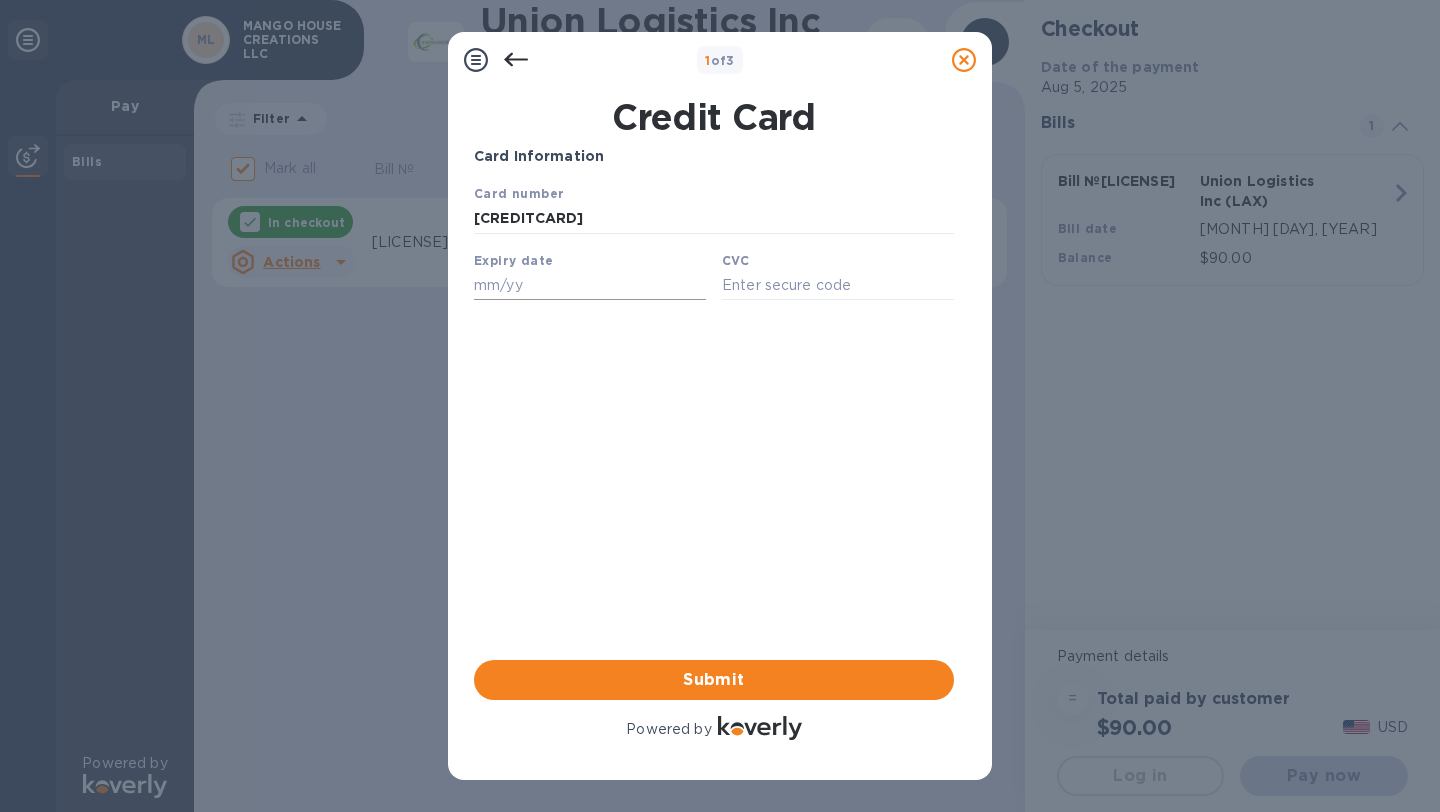 type on "5189 4102 4087 8077" 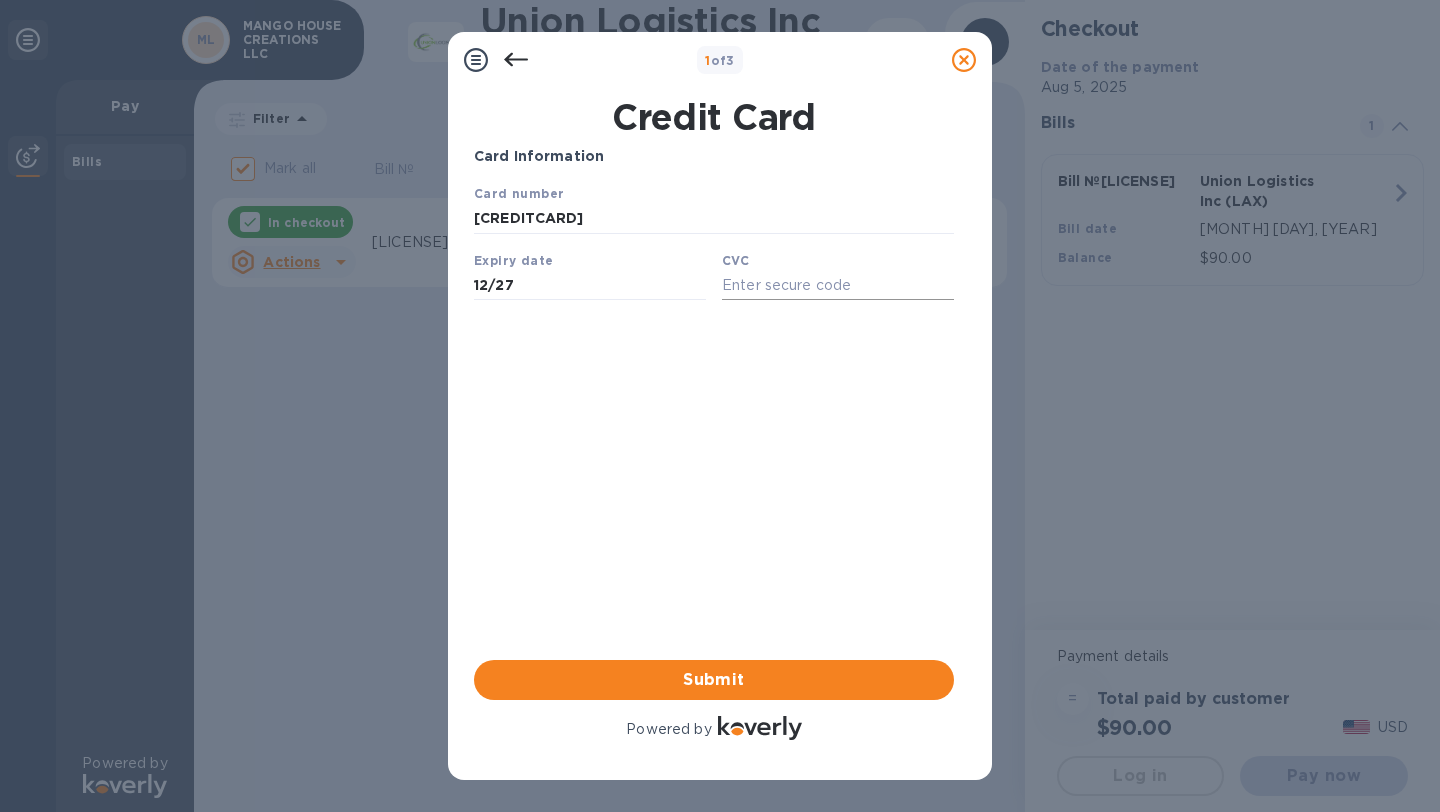 type on "12/27" 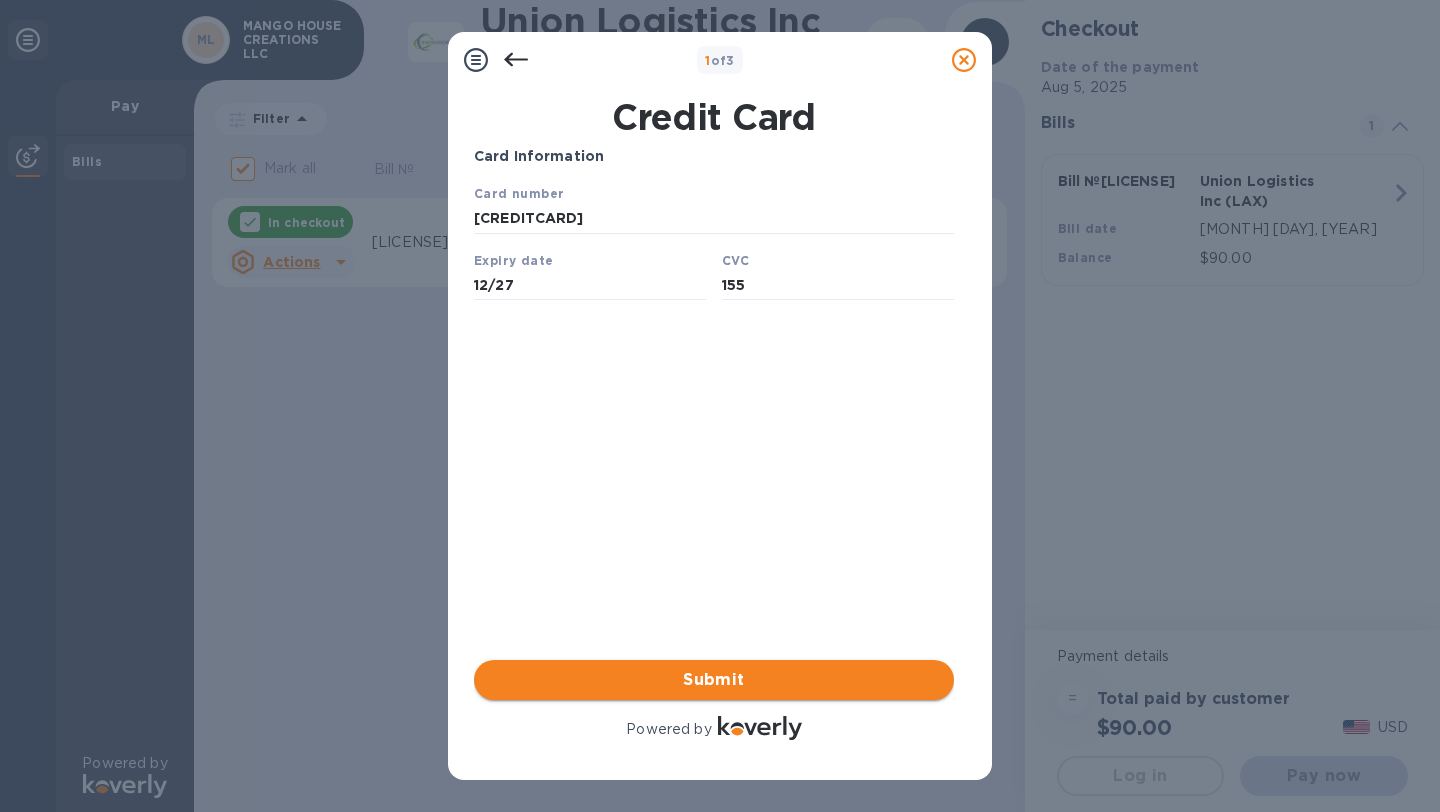 type on "155" 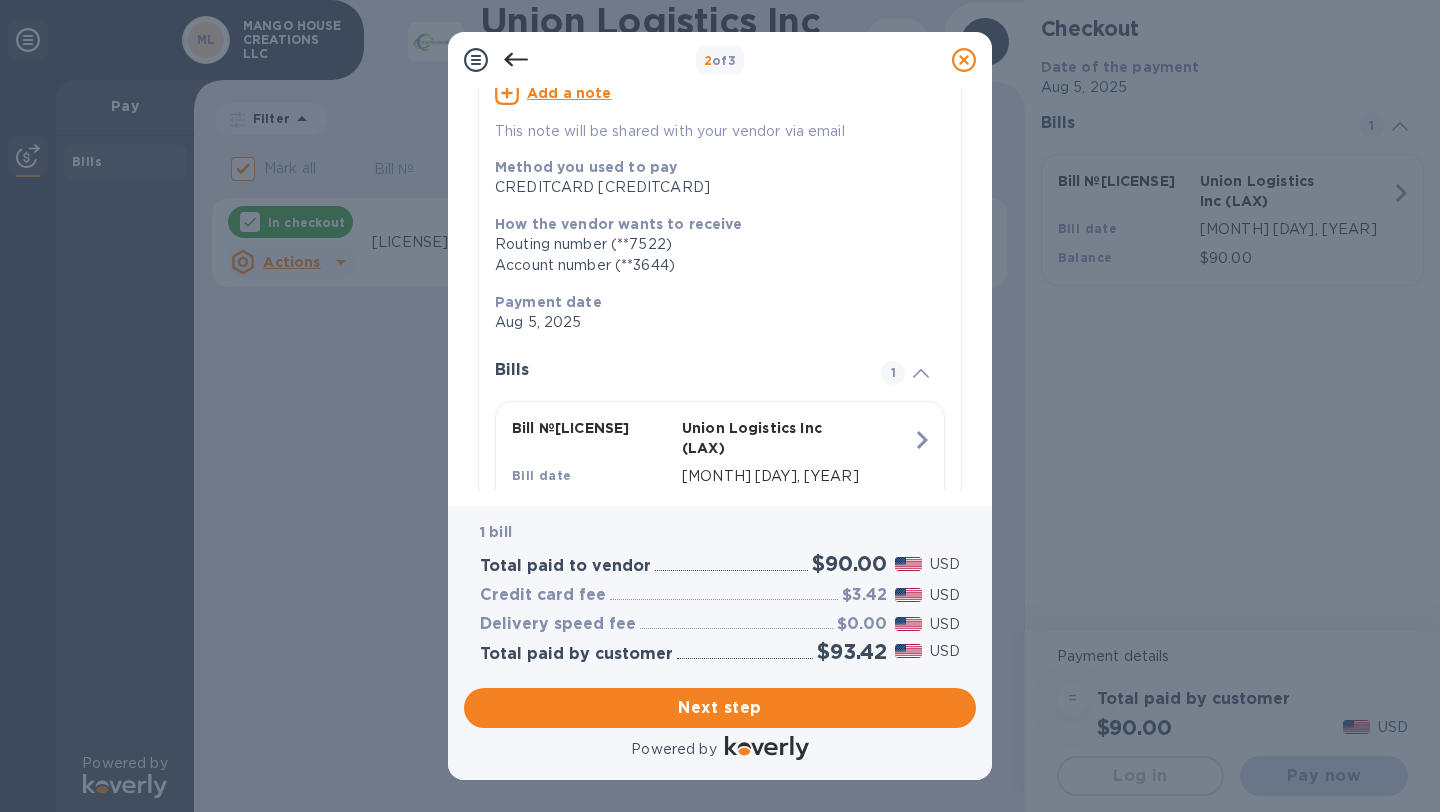 scroll, scrollTop: 282, scrollLeft: 0, axis: vertical 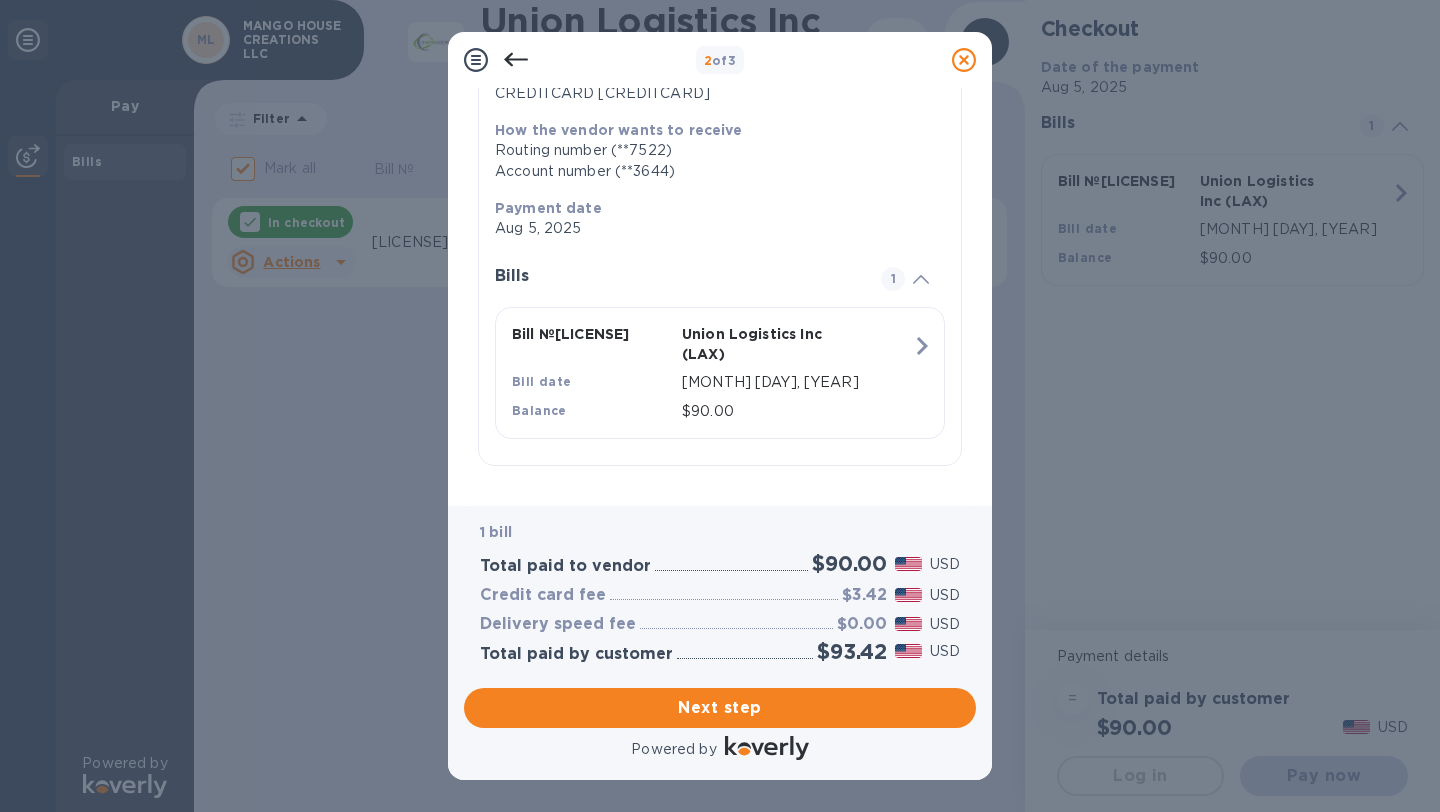 click 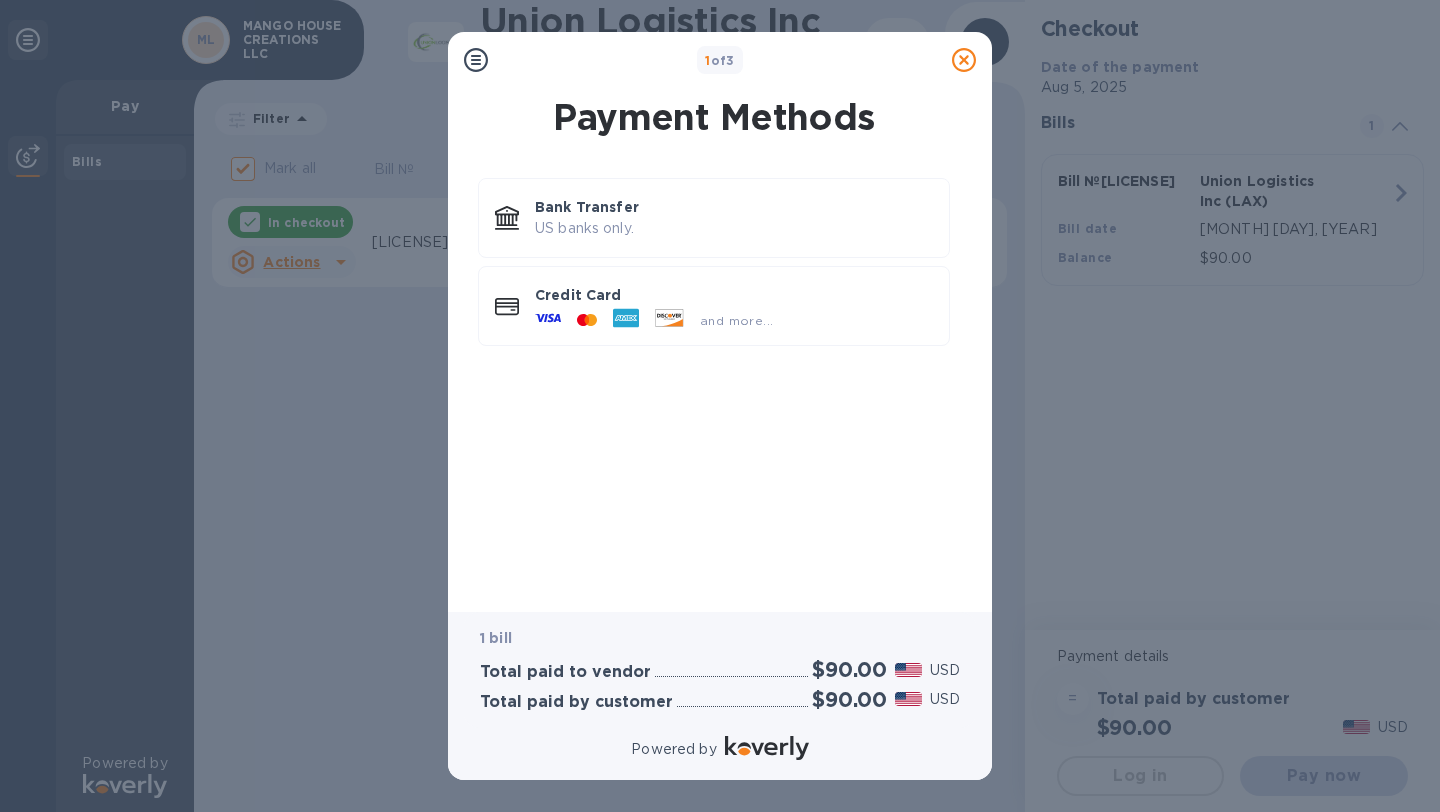 scroll, scrollTop: 0, scrollLeft: 0, axis: both 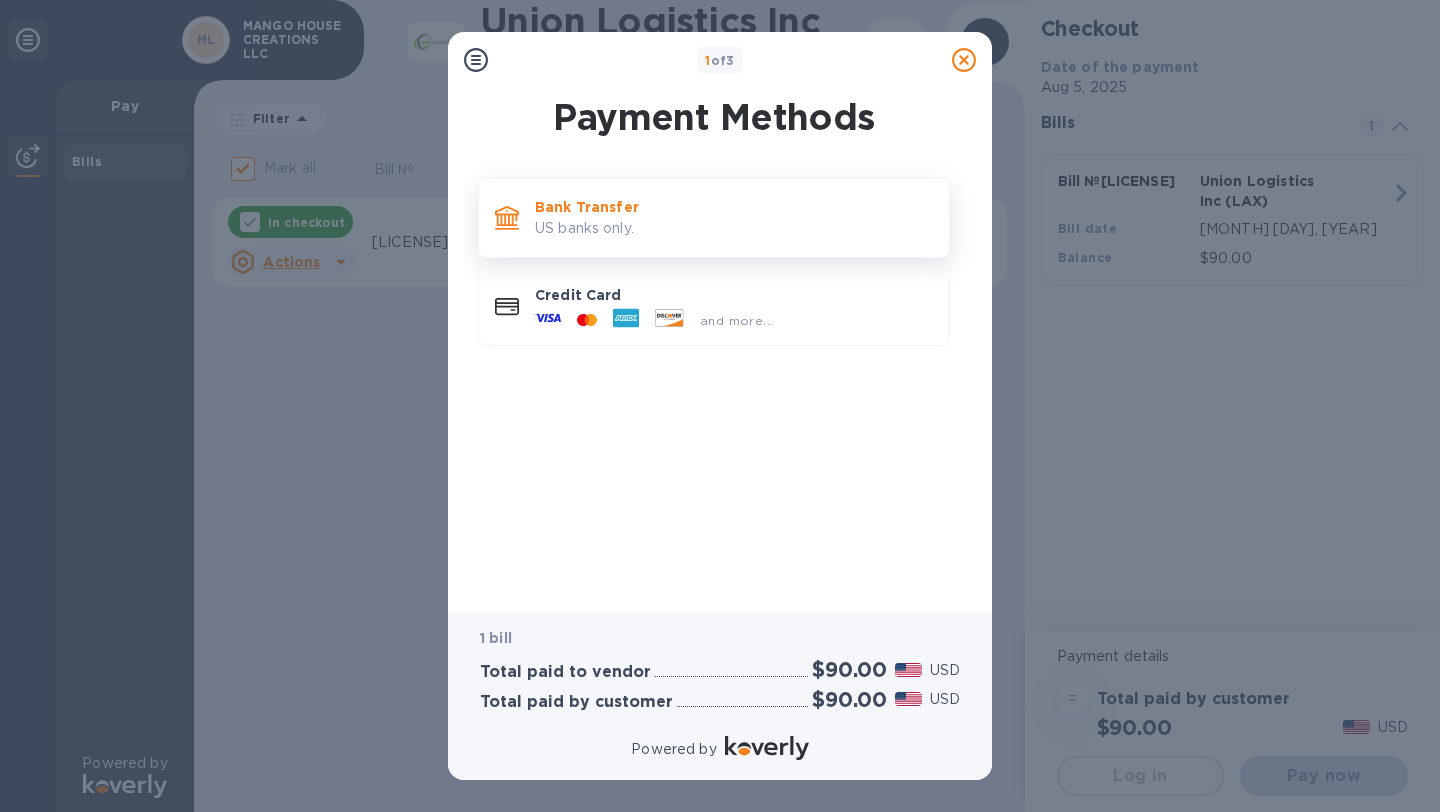click on "Bank Transfer" at bounding box center (734, 207) 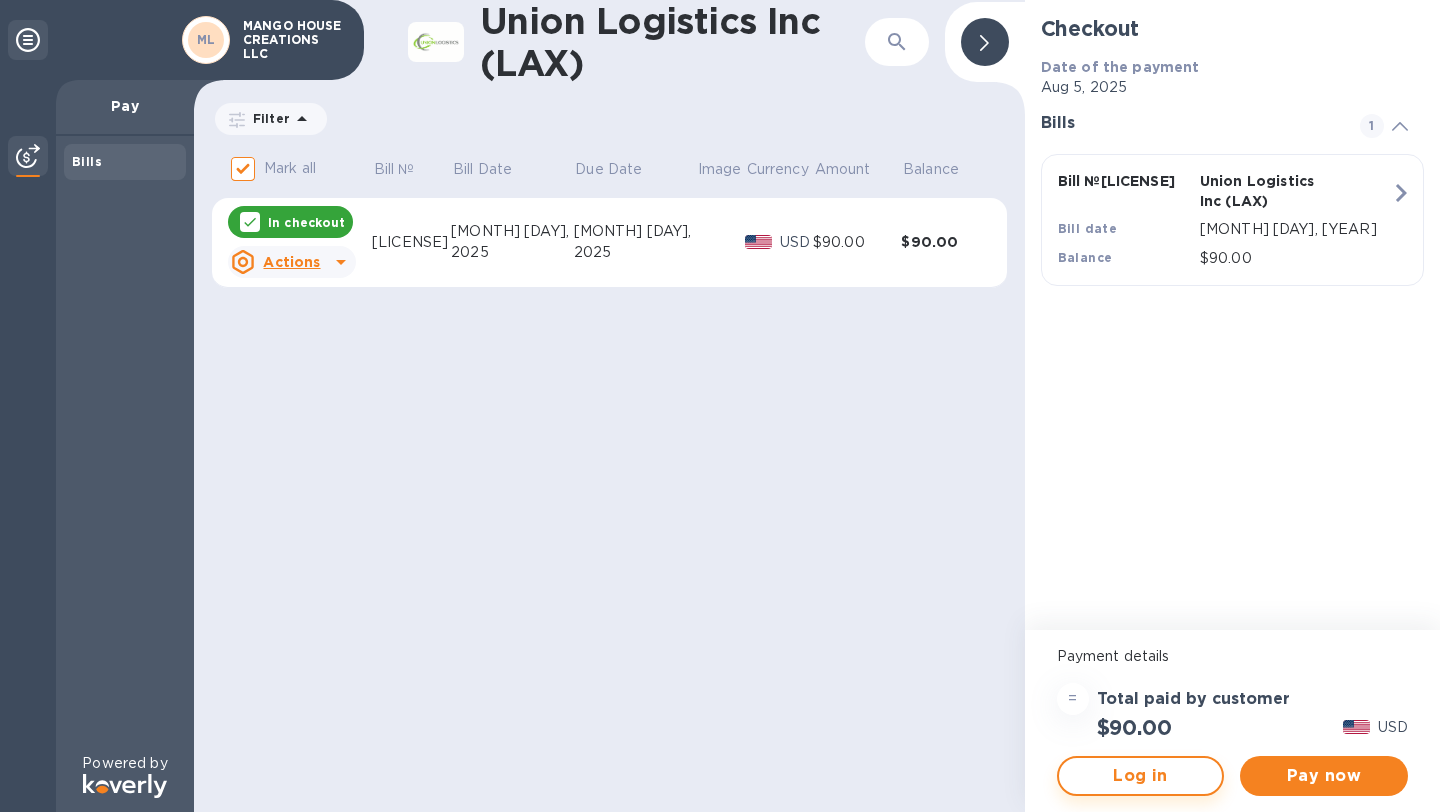 click on "Log in" at bounding box center [1141, 776] 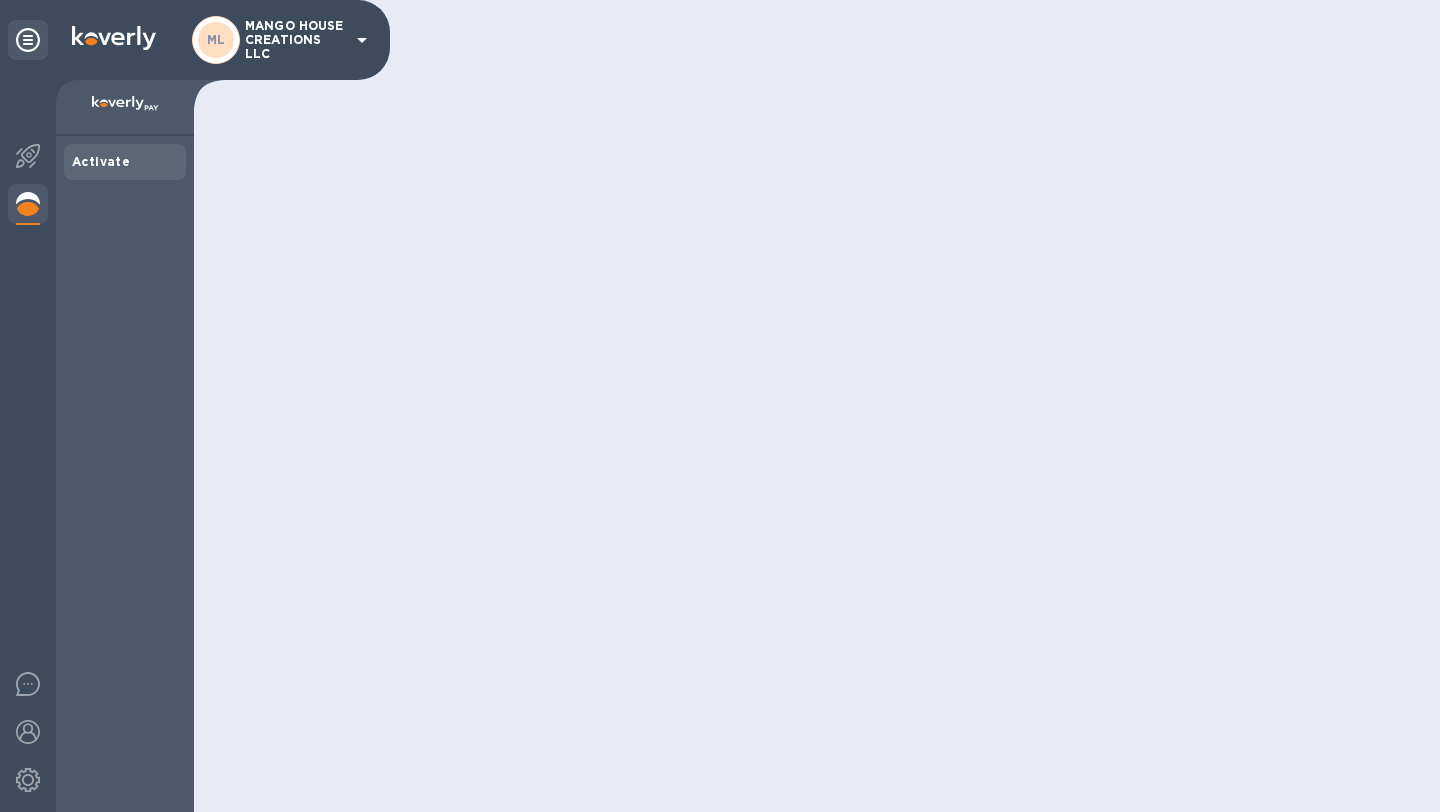 scroll, scrollTop: 0, scrollLeft: 0, axis: both 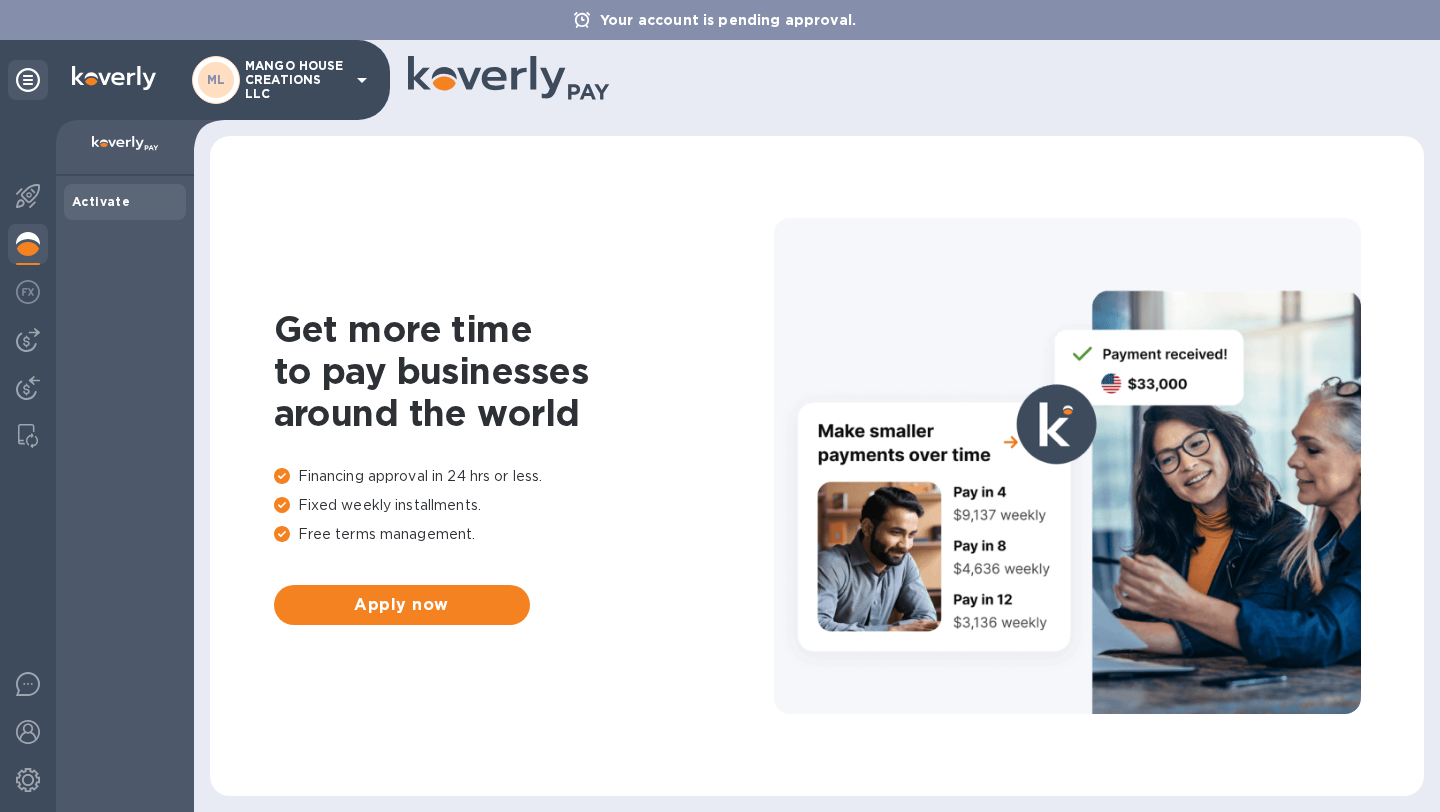 click at bounding box center [28, 244] 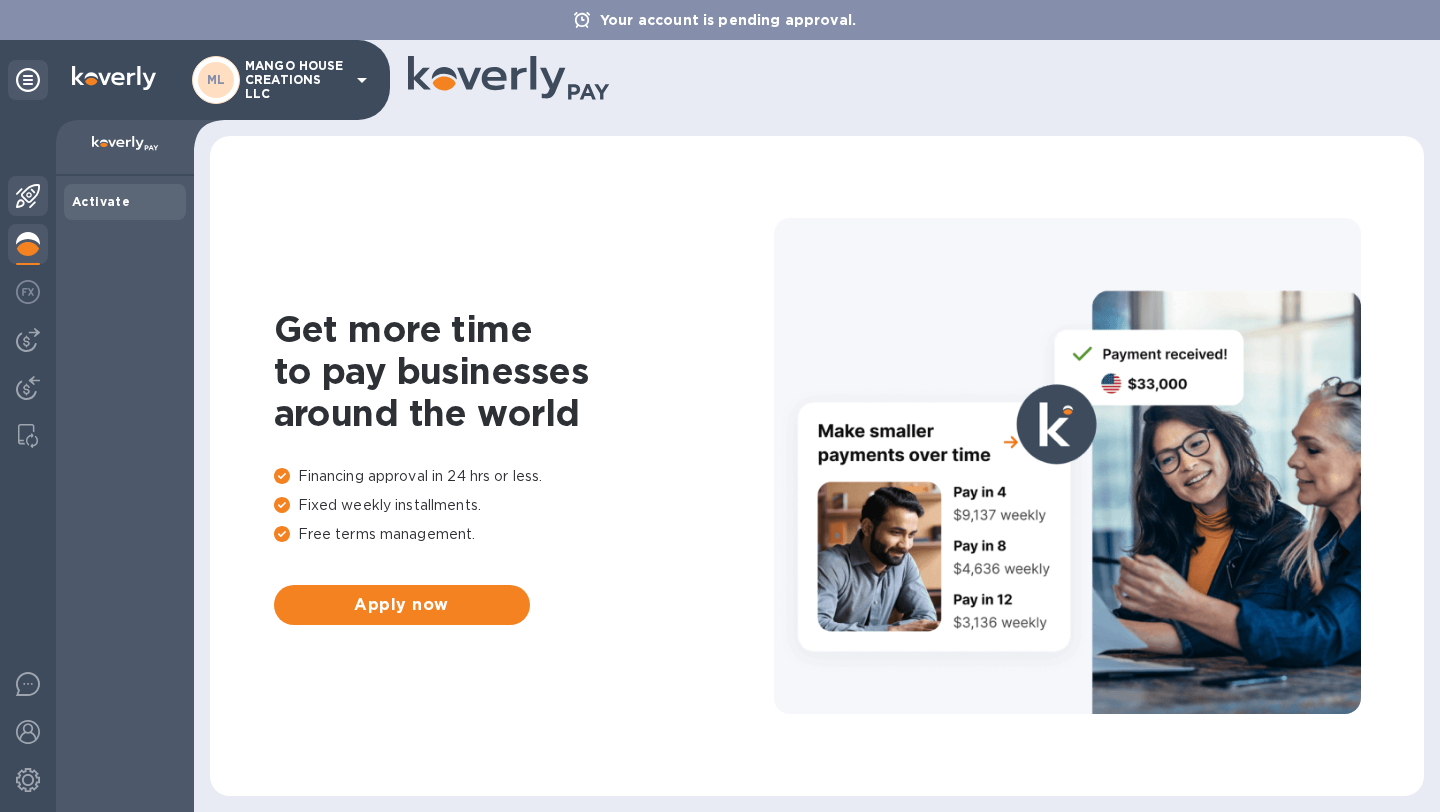 click at bounding box center [28, 196] 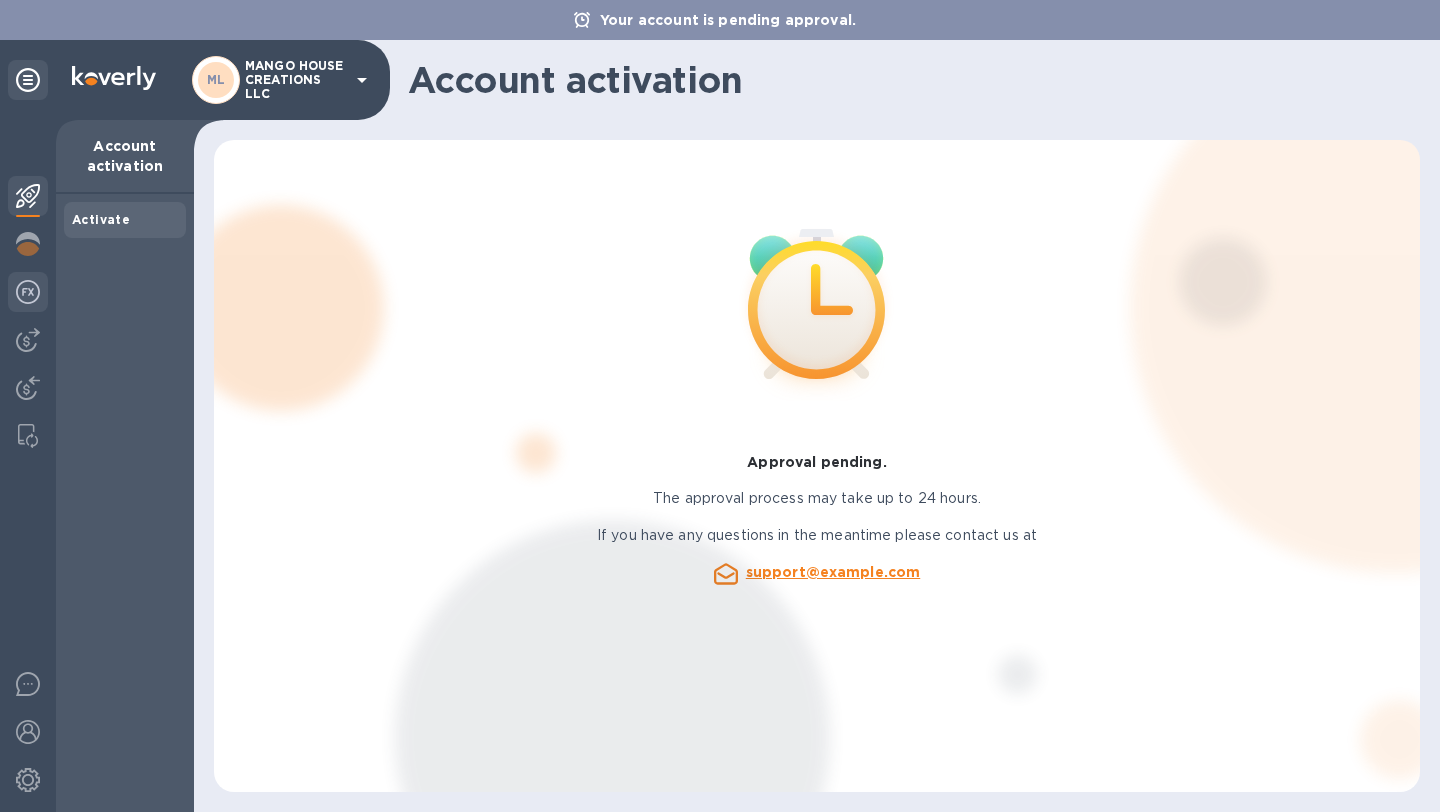 click at bounding box center [28, 292] 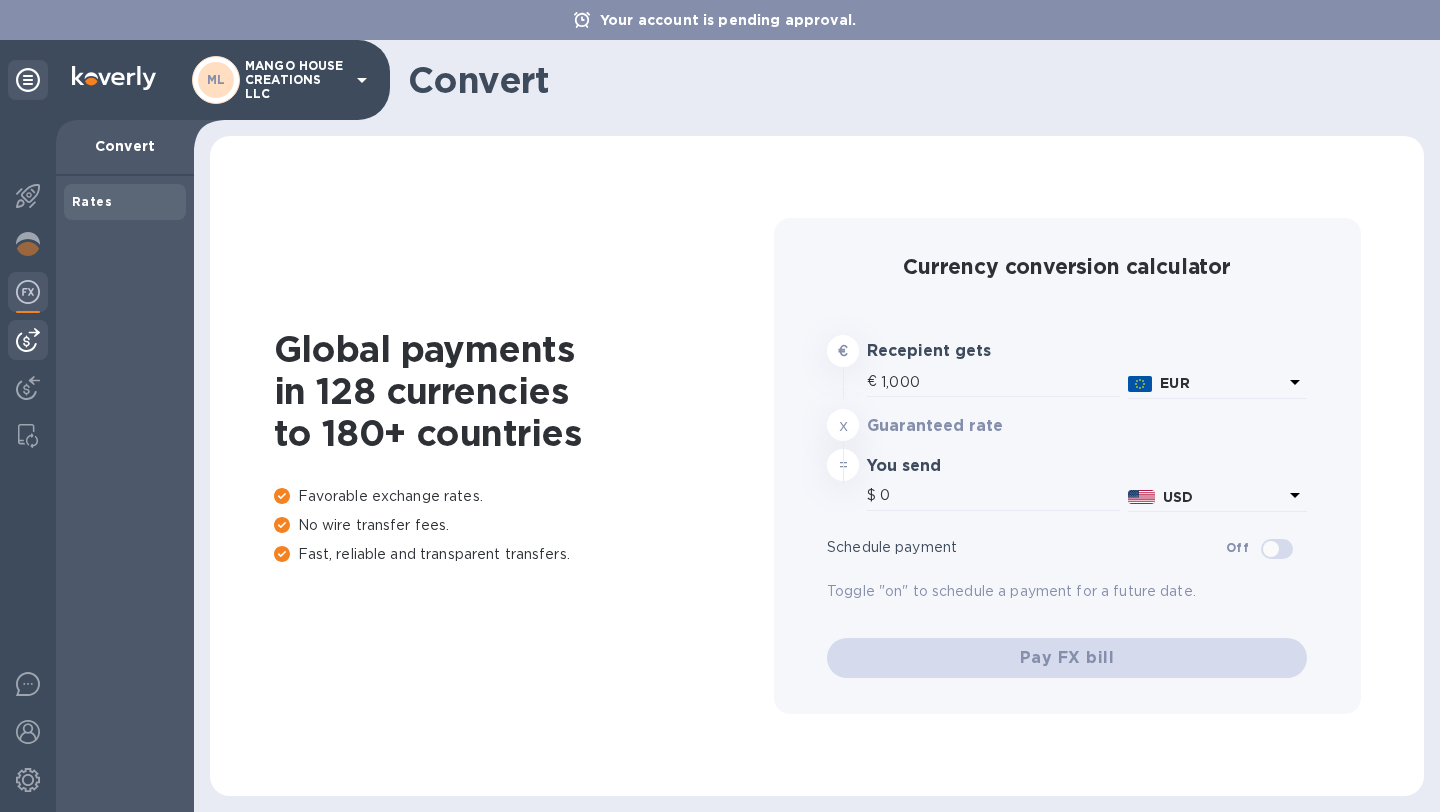 click at bounding box center [28, 340] 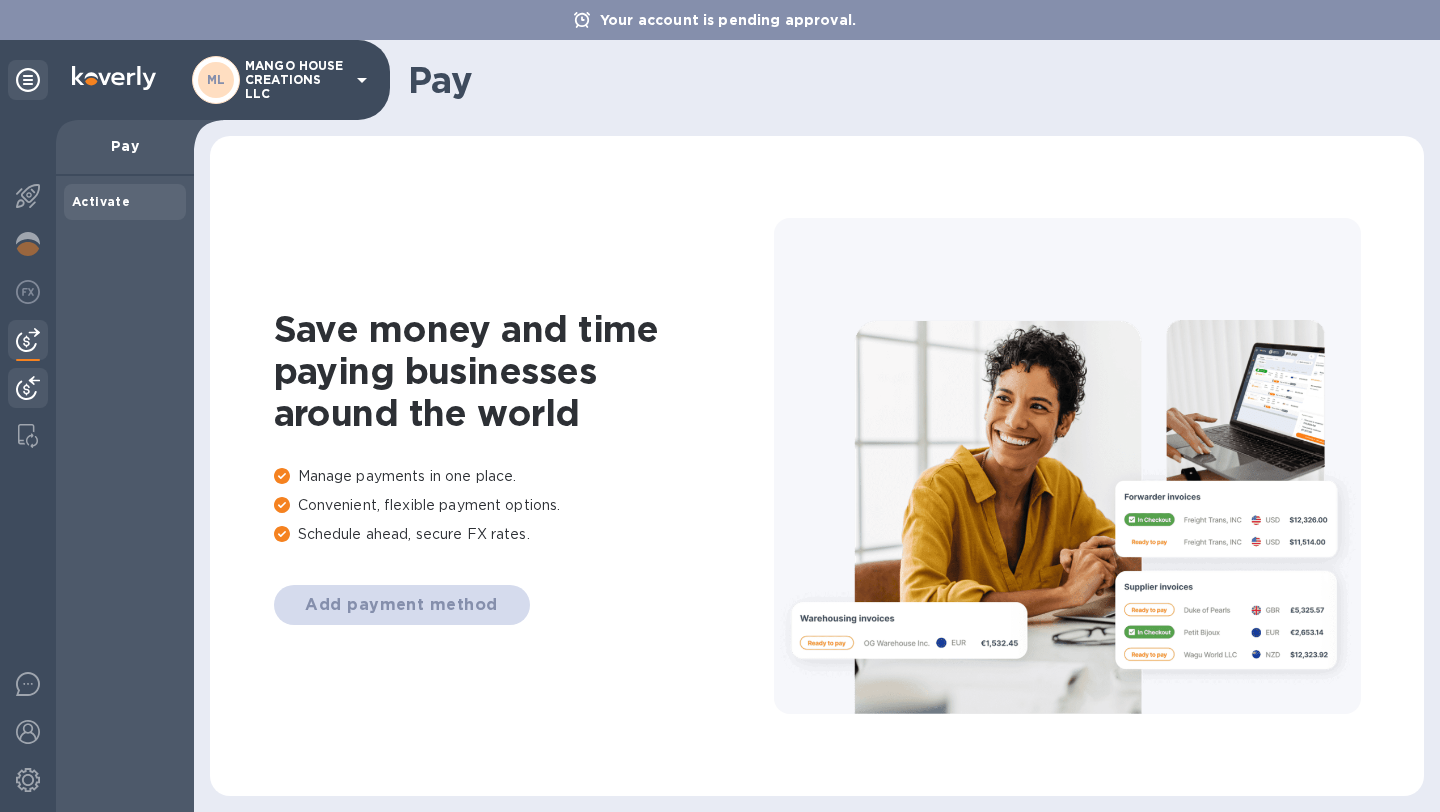 click at bounding box center (28, 388) 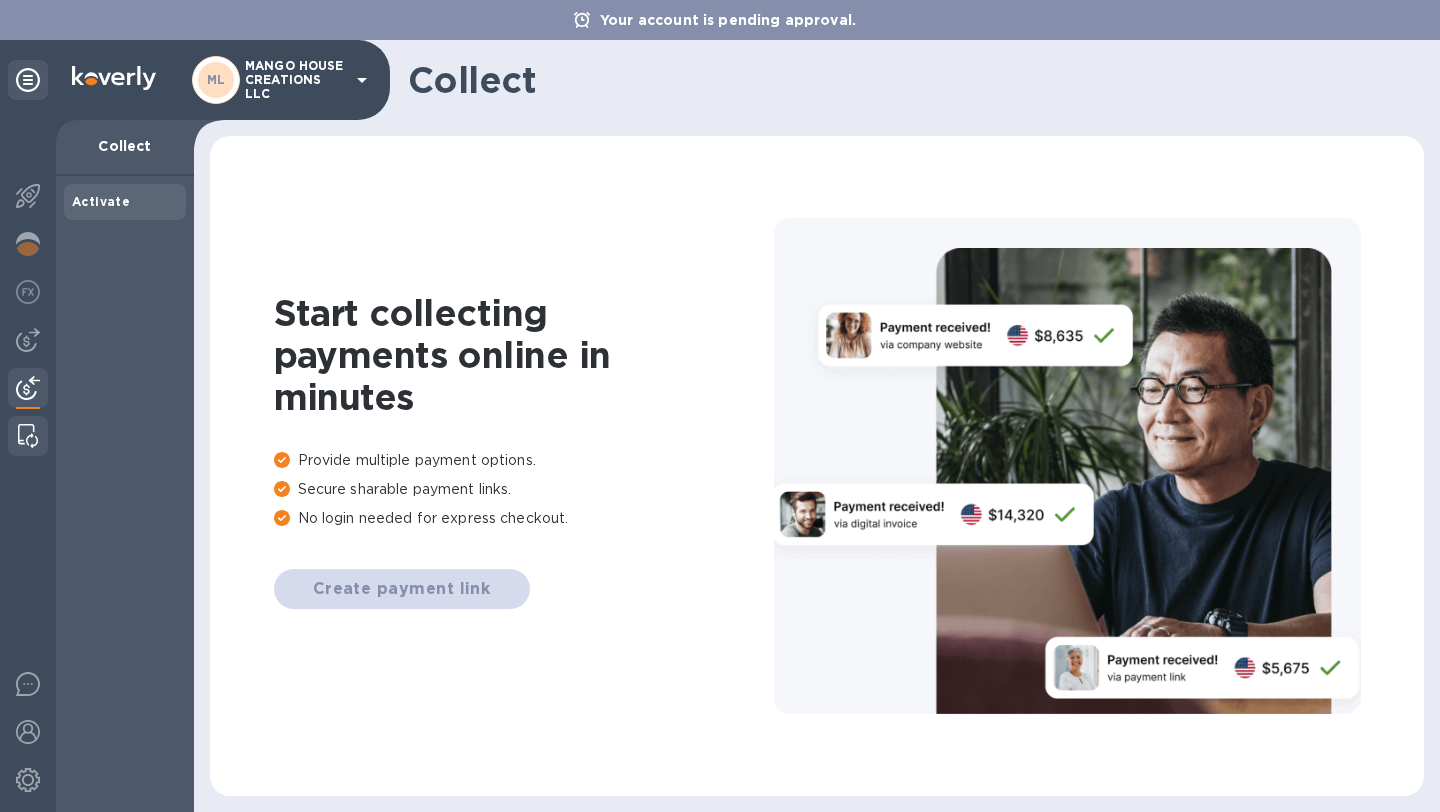 click at bounding box center (28, 436) 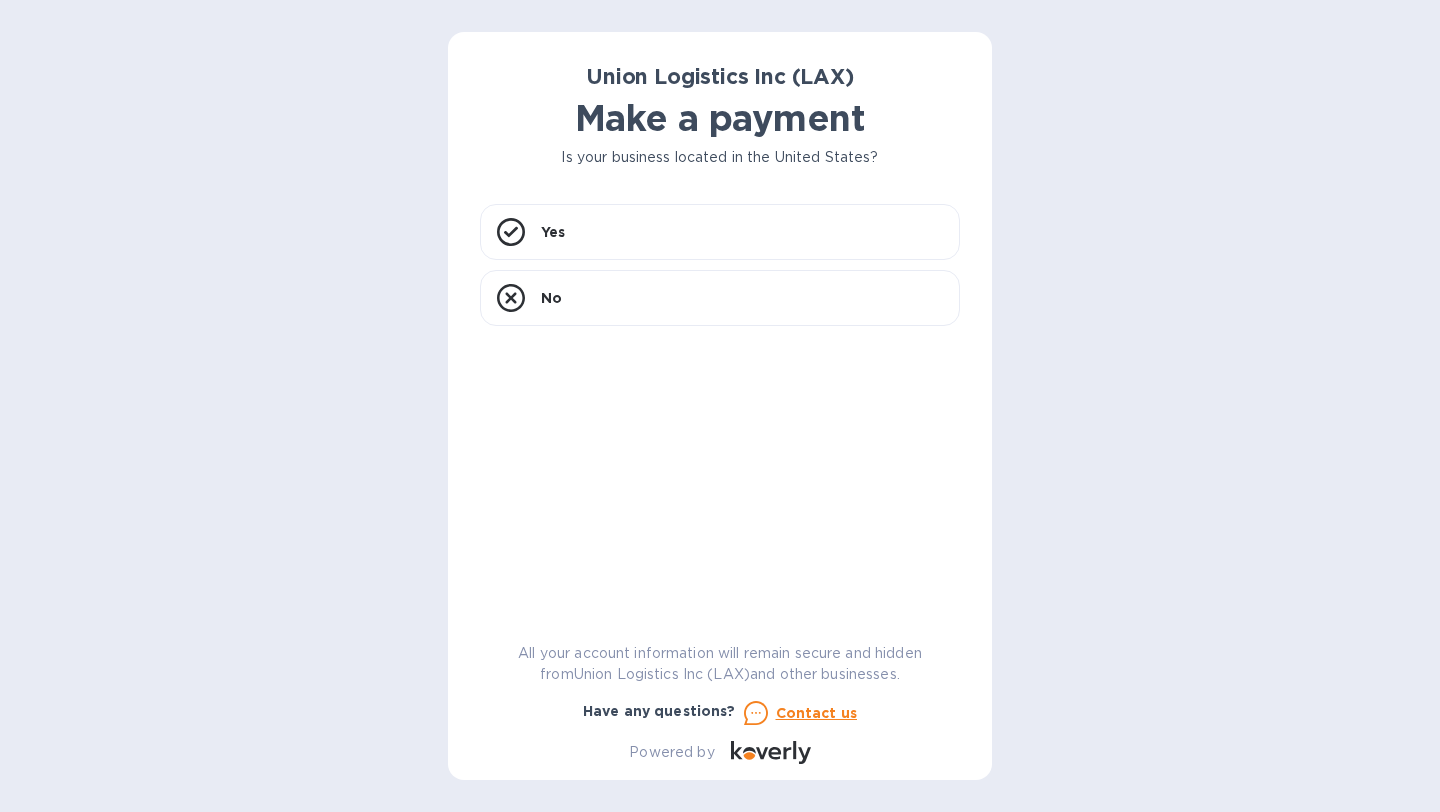 scroll, scrollTop: 0, scrollLeft: 0, axis: both 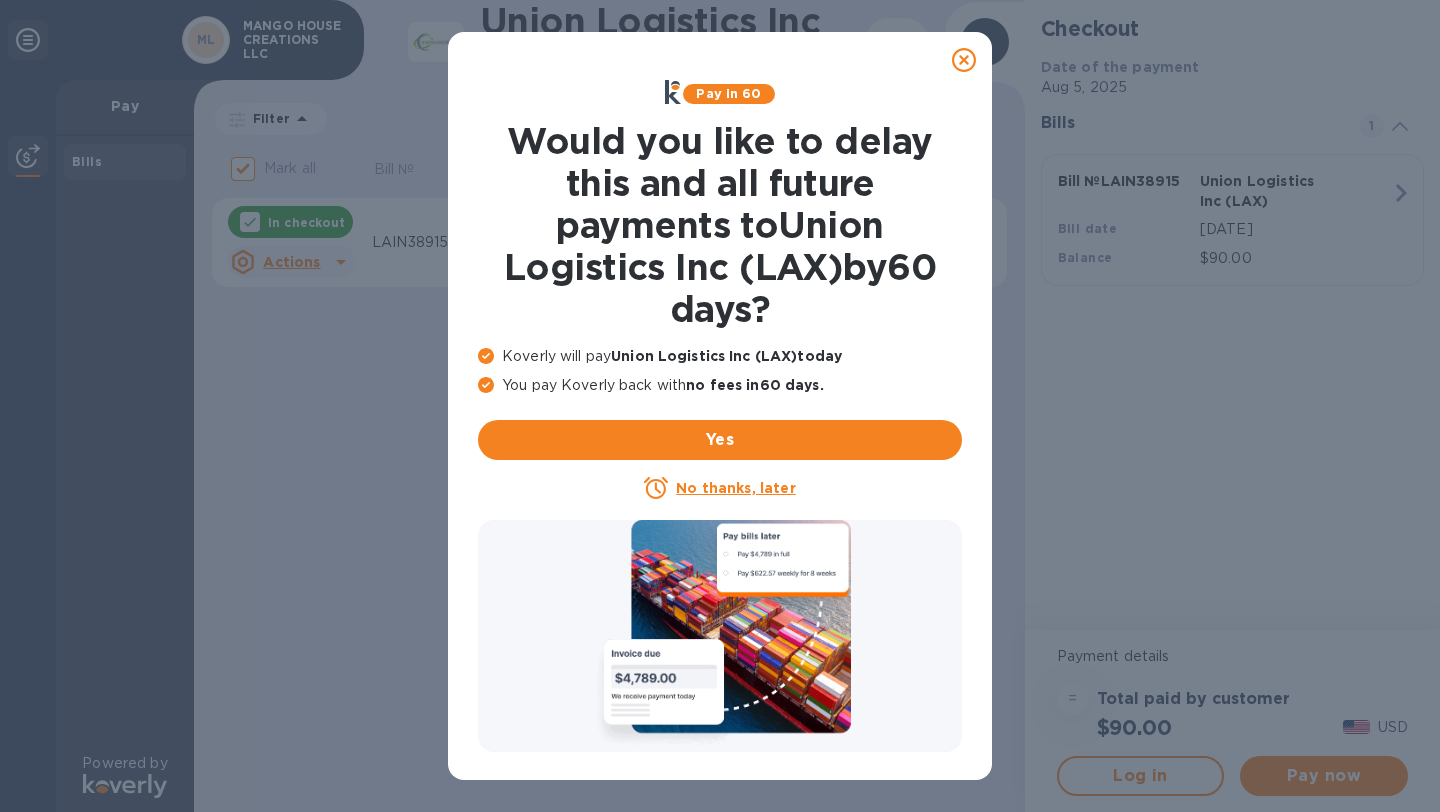 click 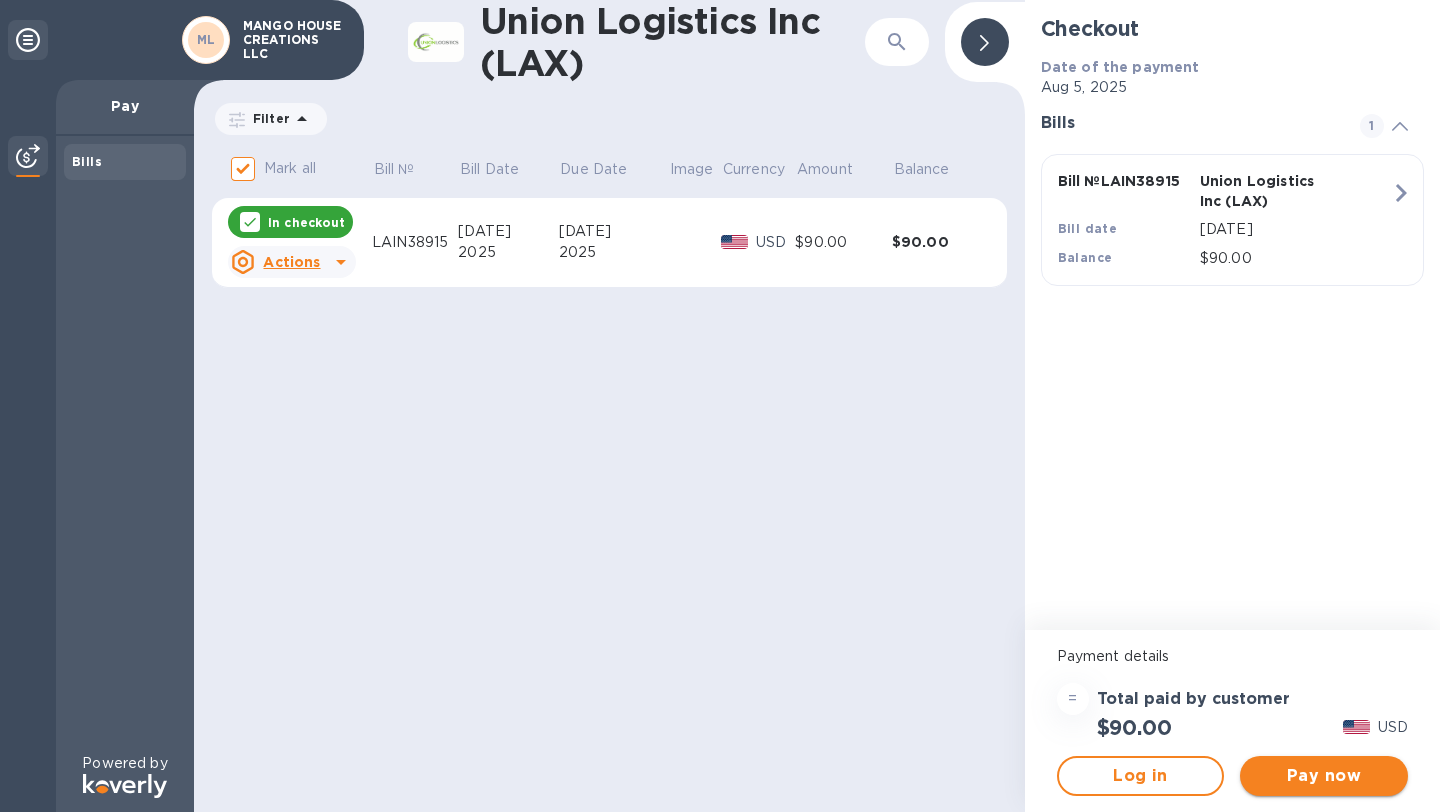click on "Pay now" at bounding box center (1324, 776) 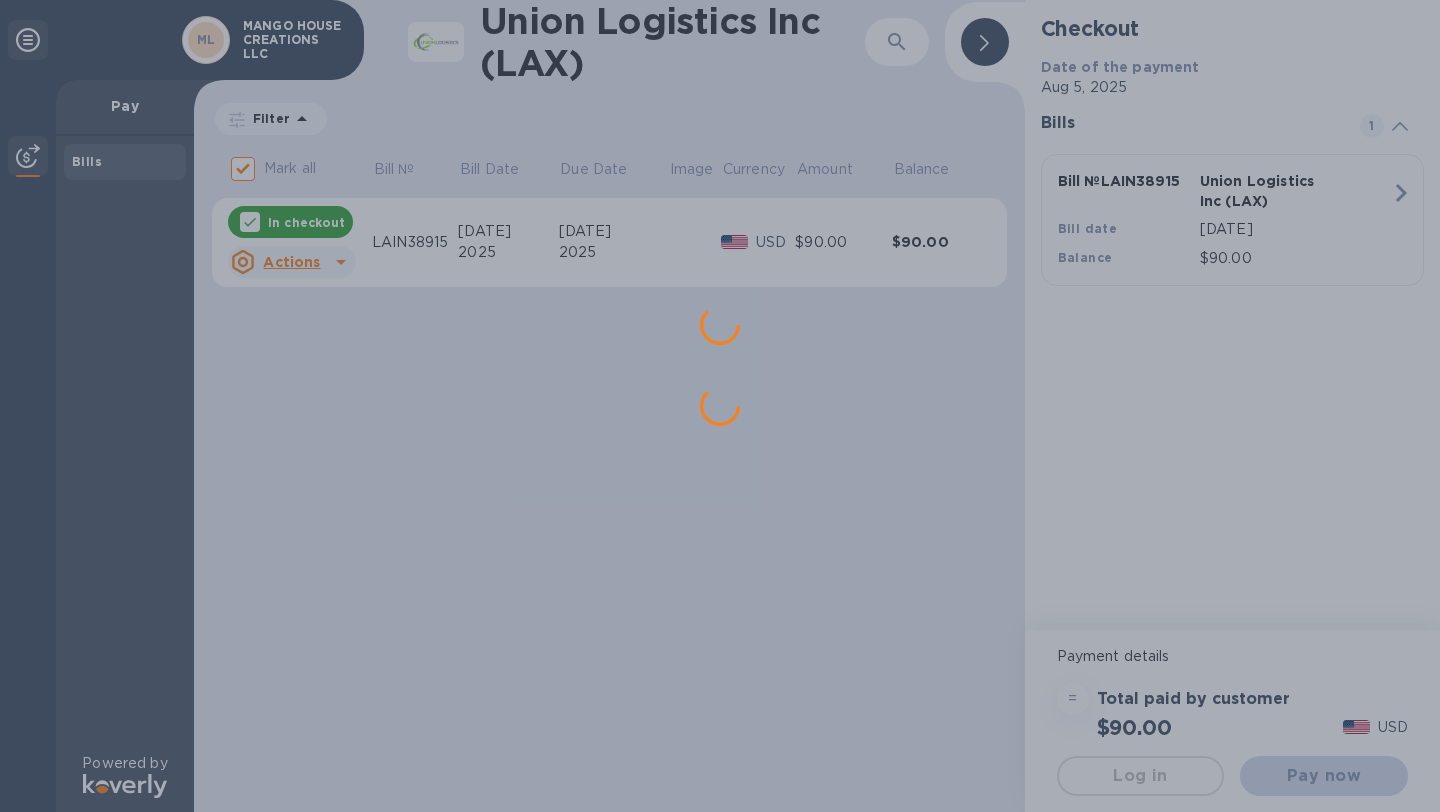 scroll, scrollTop: 0, scrollLeft: 0, axis: both 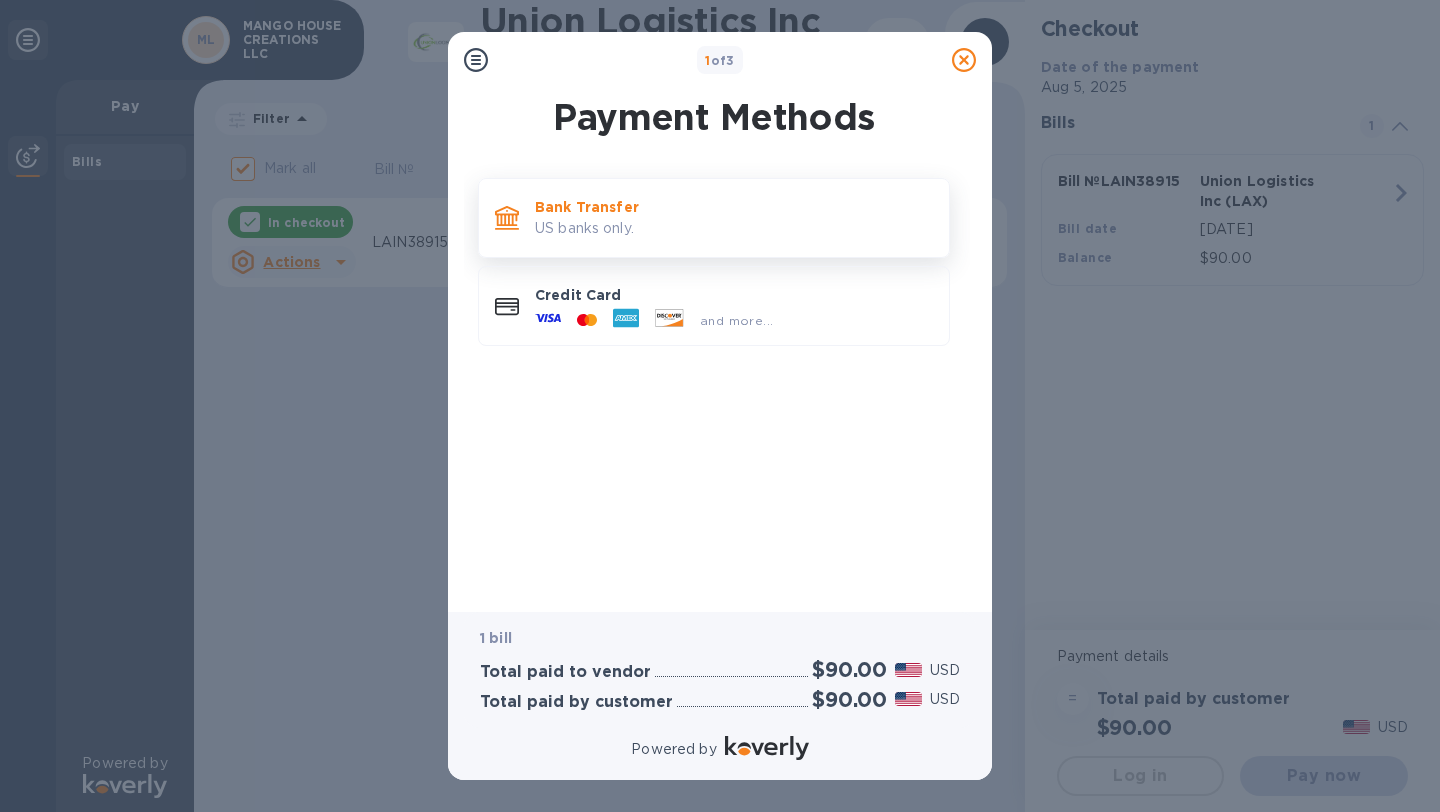 click on "Bank Transfer" at bounding box center [734, 207] 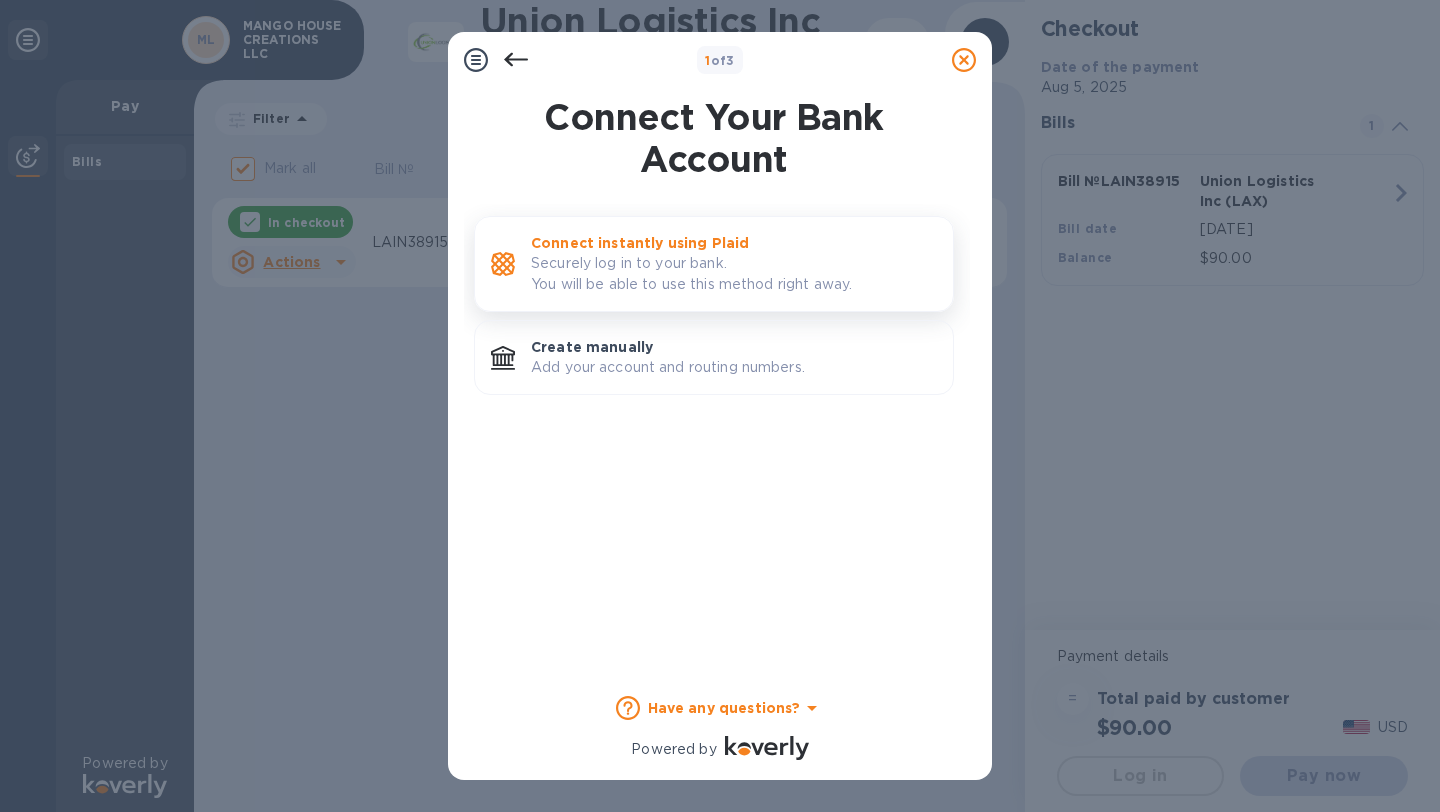 click on "Securely log in to your bank.   You will be able to use this method right away." at bounding box center (734, 274) 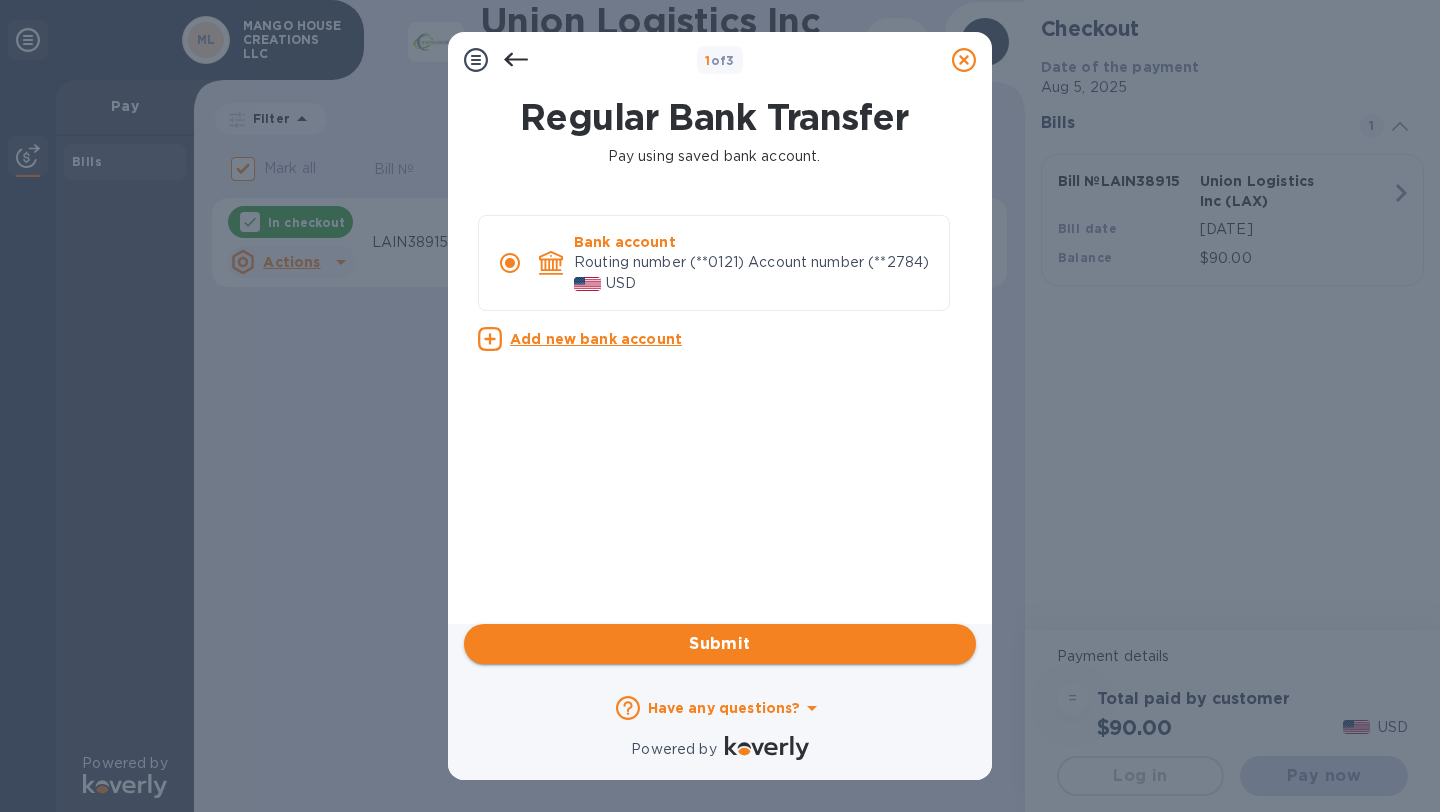click on "Submit" at bounding box center [720, 644] 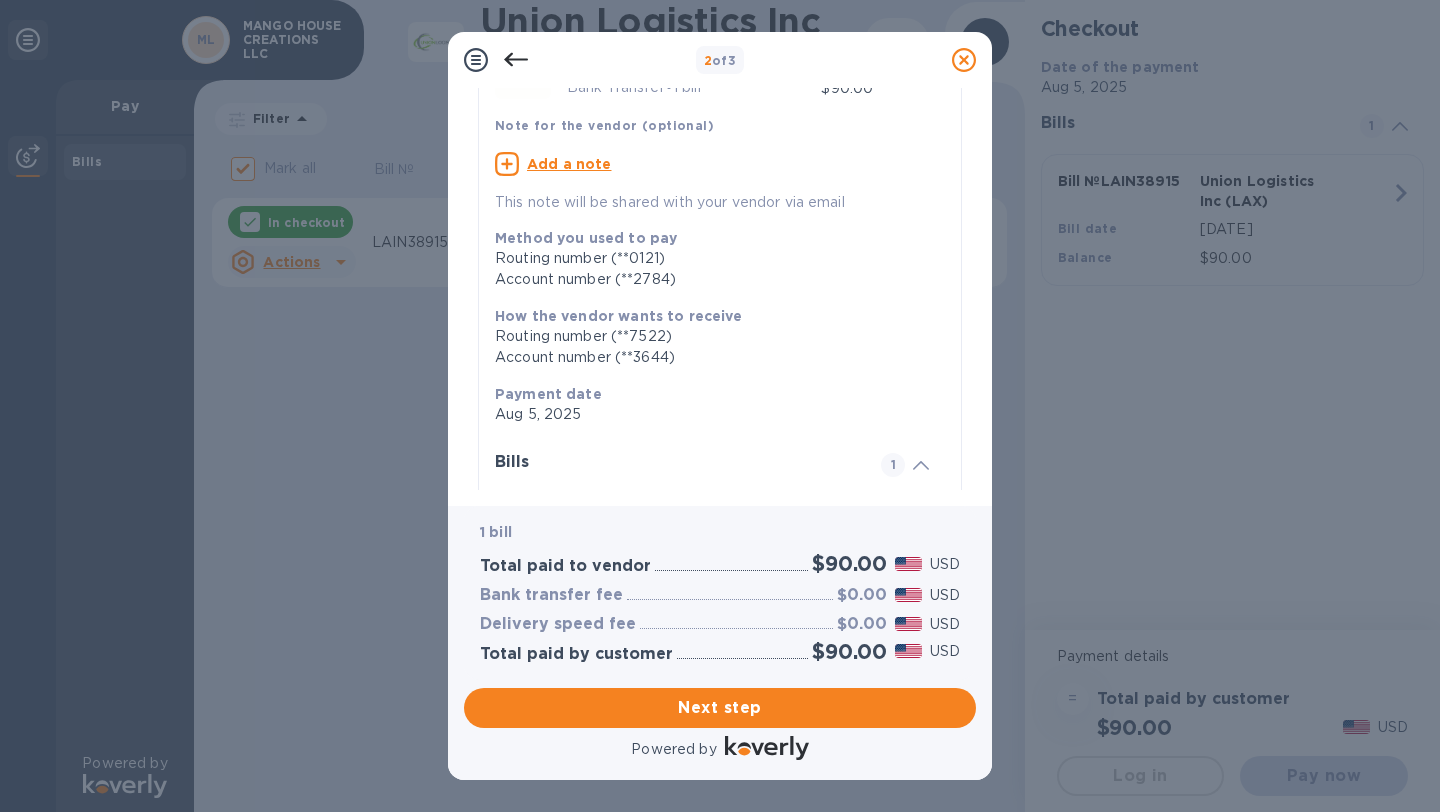 scroll, scrollTop: 303, scrollLeft: 0, axis: vertical 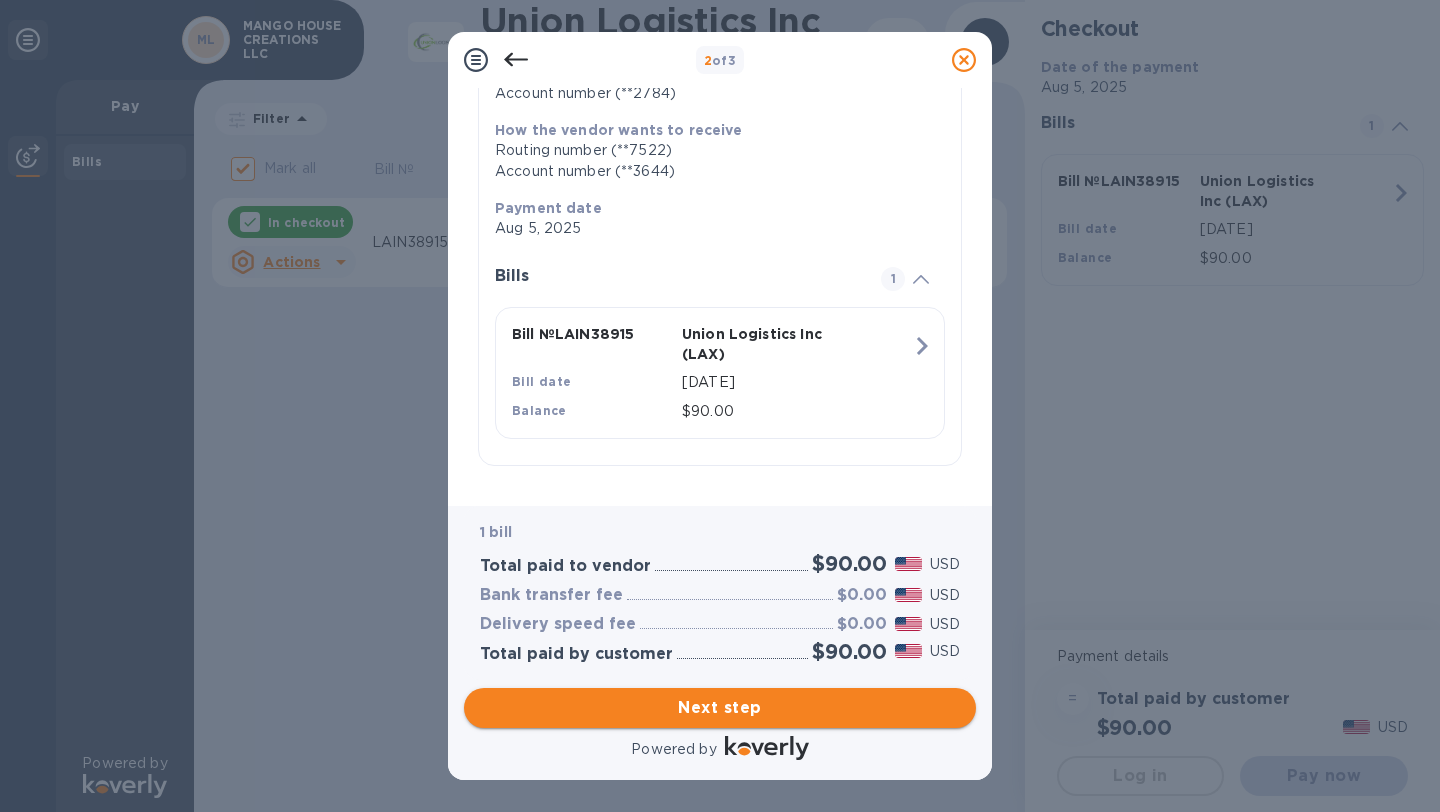 click on "Next step" at bounding box center [720, 708] 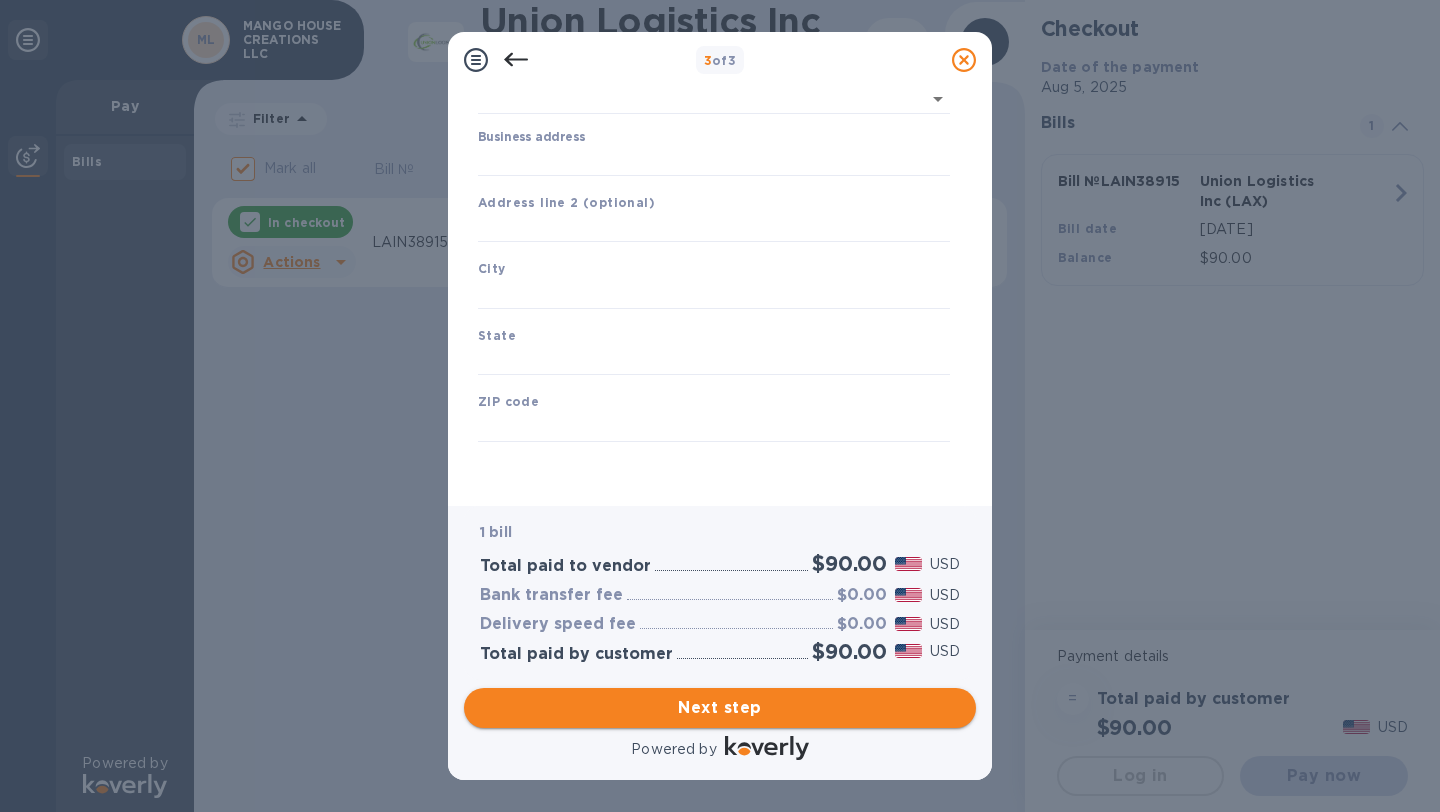 type on "United States" 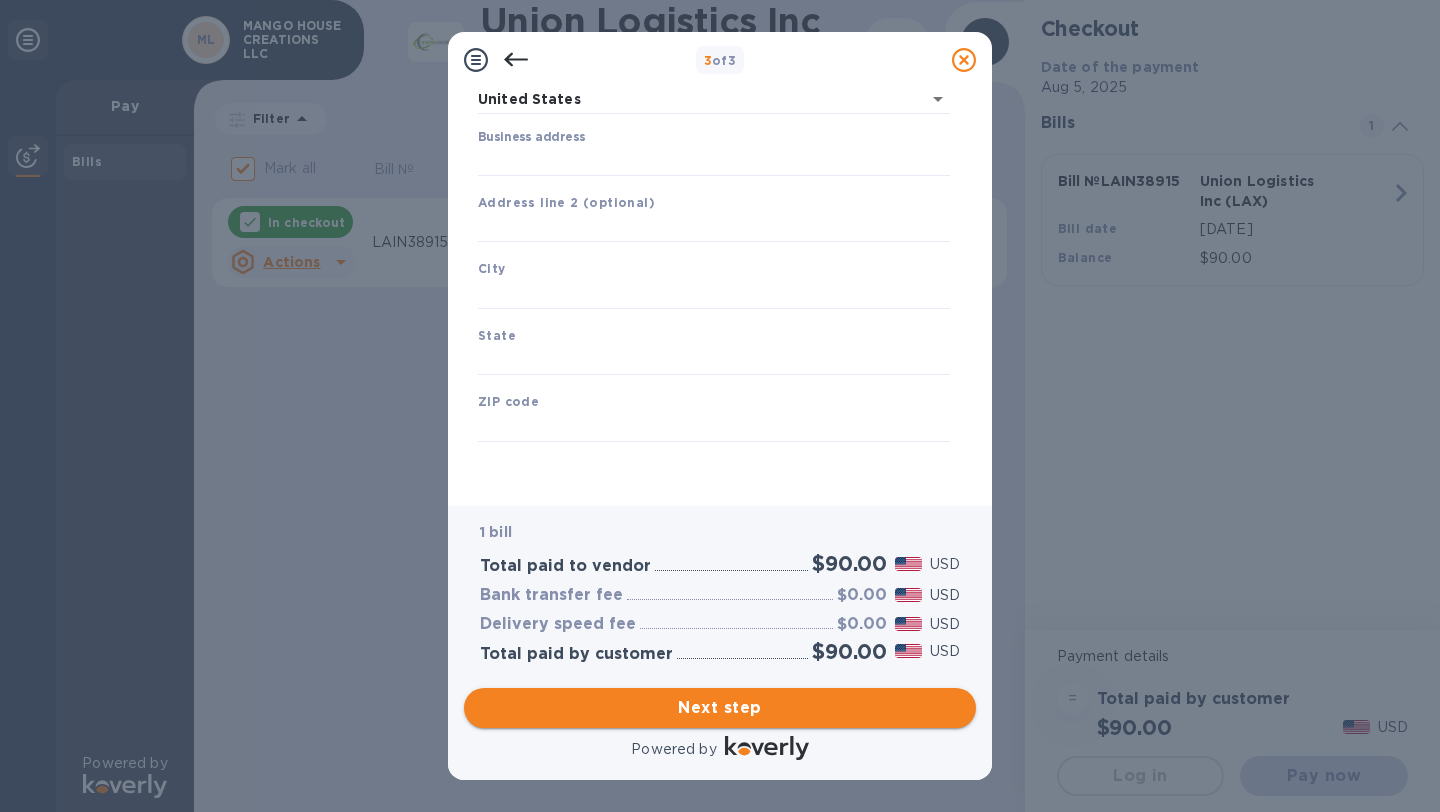 scroll, scrollTop: 168, scrollLeft: 0, axis: vertical 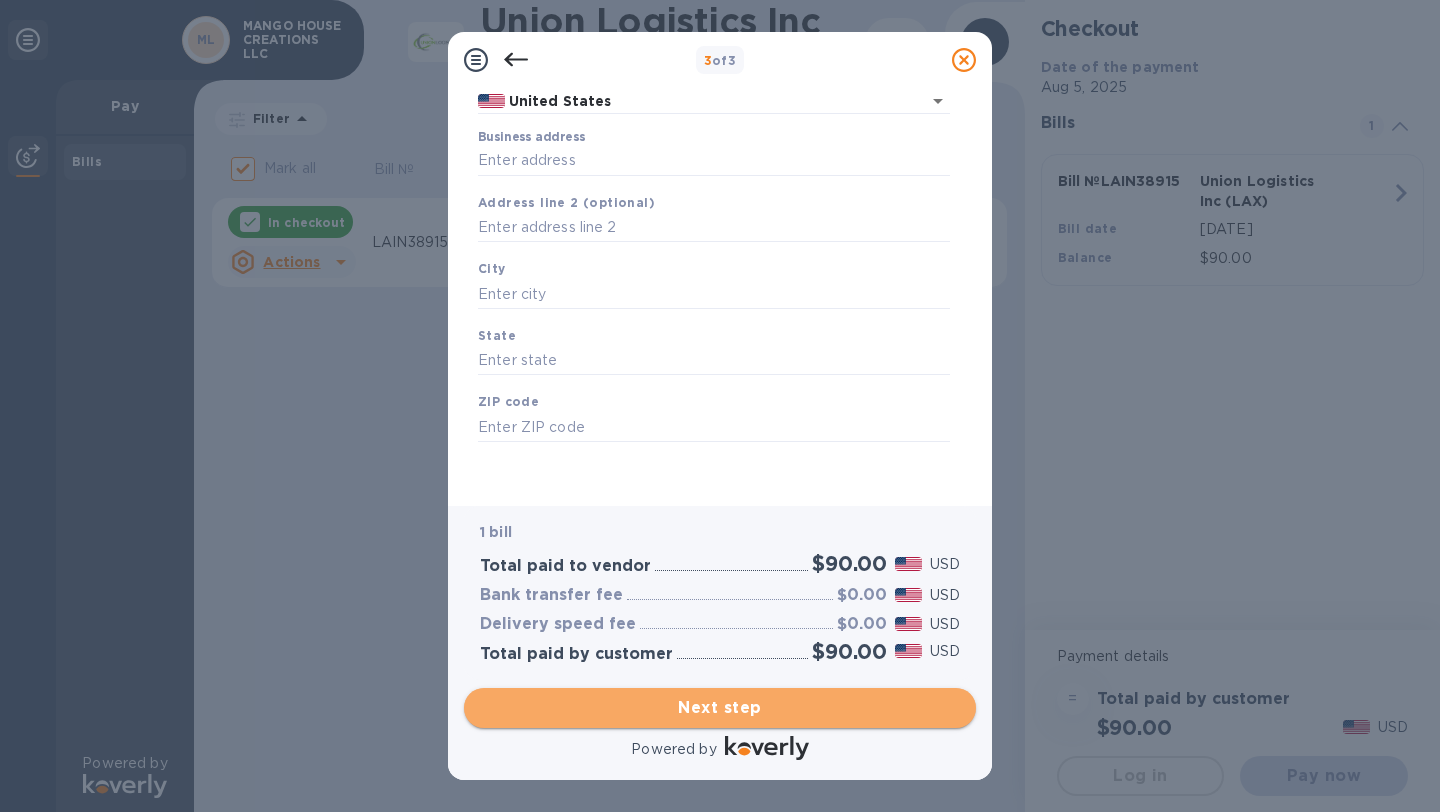 click on "Next step" at bounding box center (720, 708) 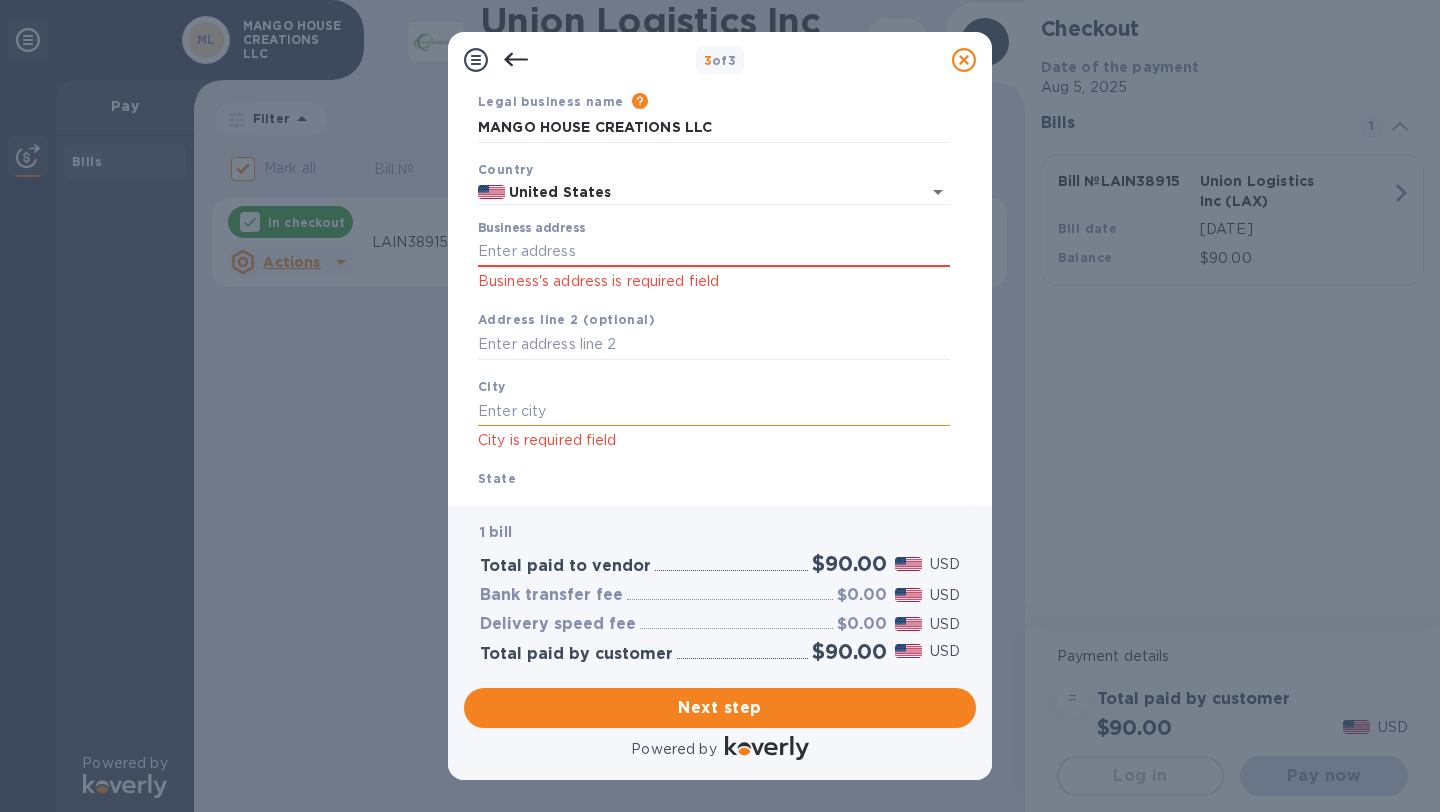 scroll, scrollTop: 69, scrollLeft: 0, axis: vertical 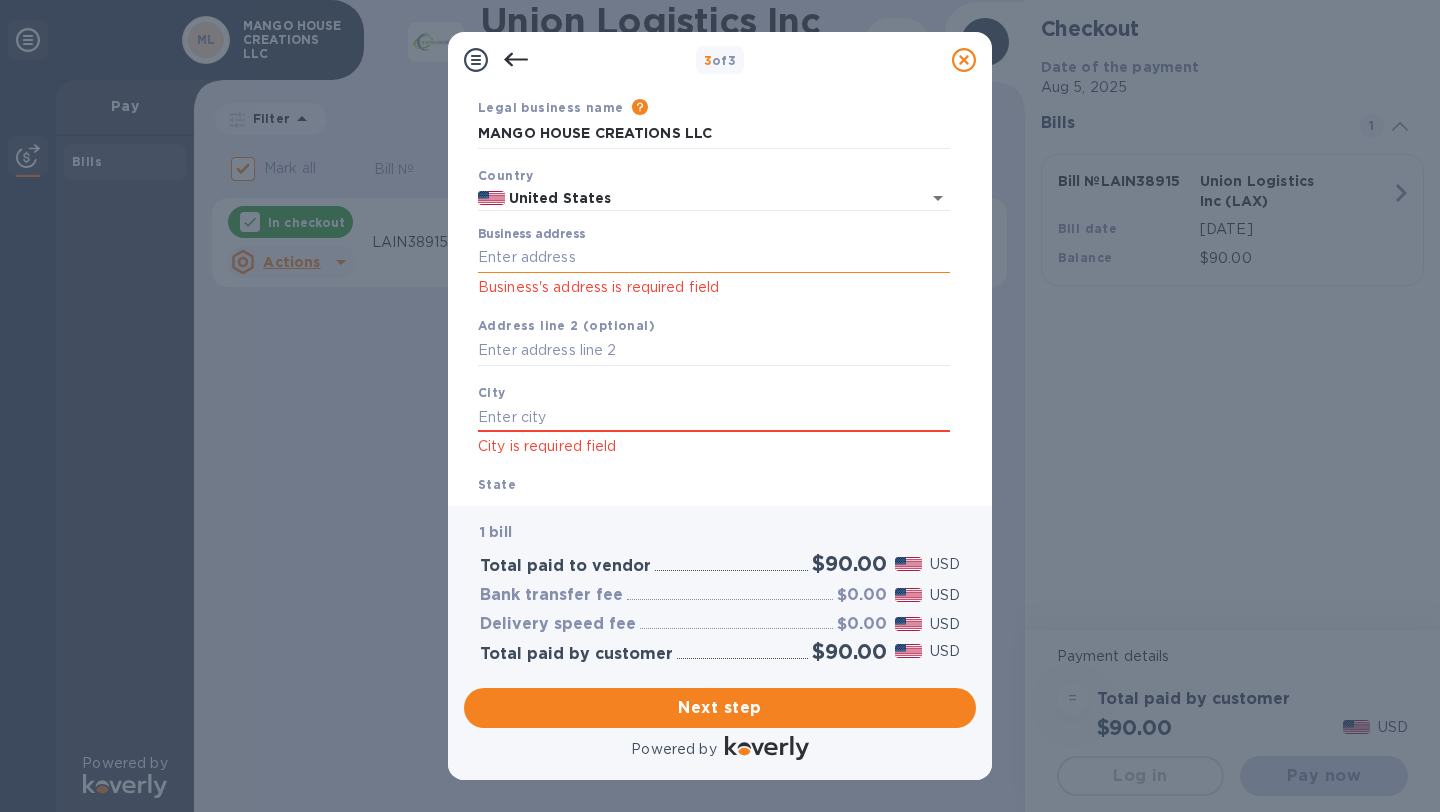 click on "Business address" at bounding box center [714, 258] 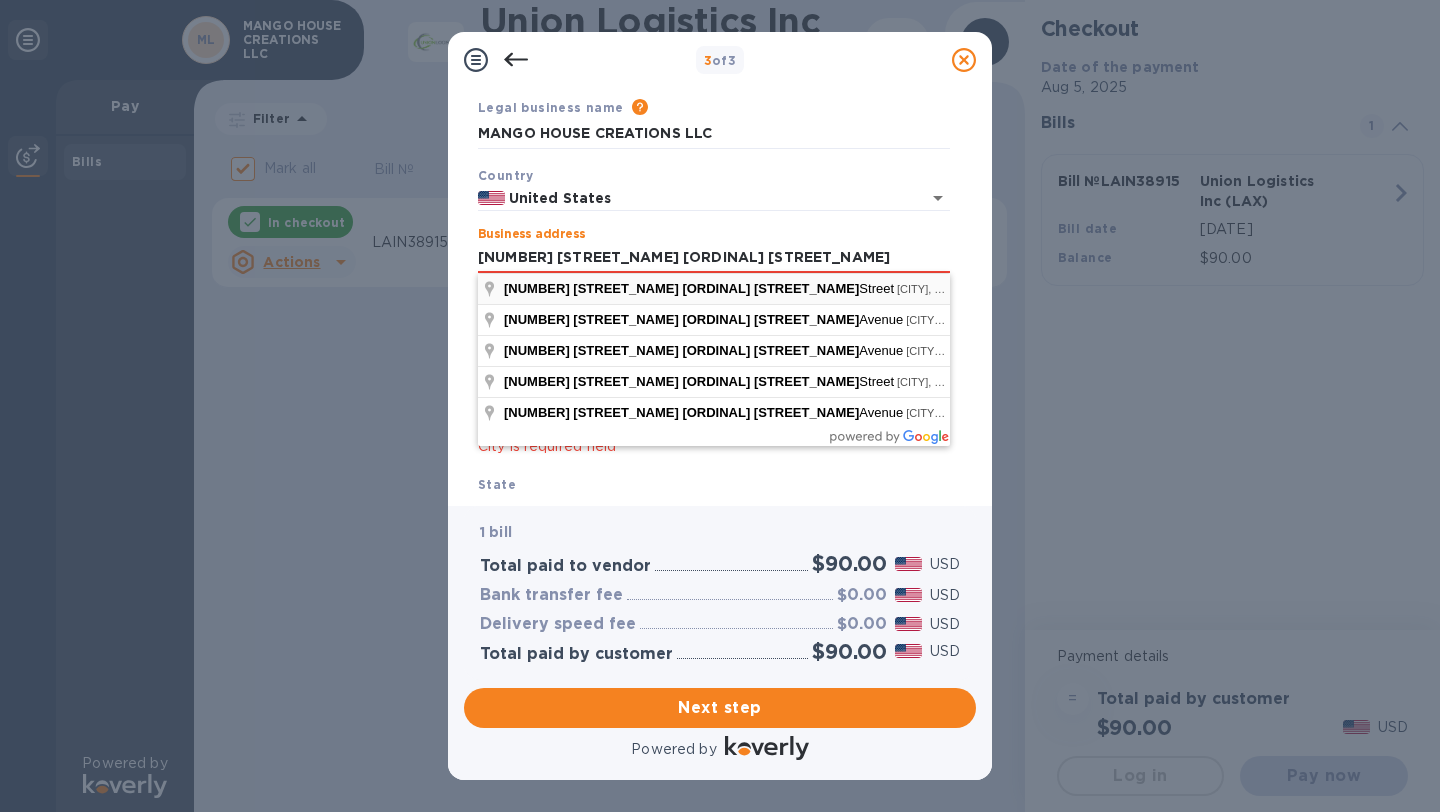 type on "[NUMBER] [STREET_NAME] [ORDINAL] [STREET_NAME]" 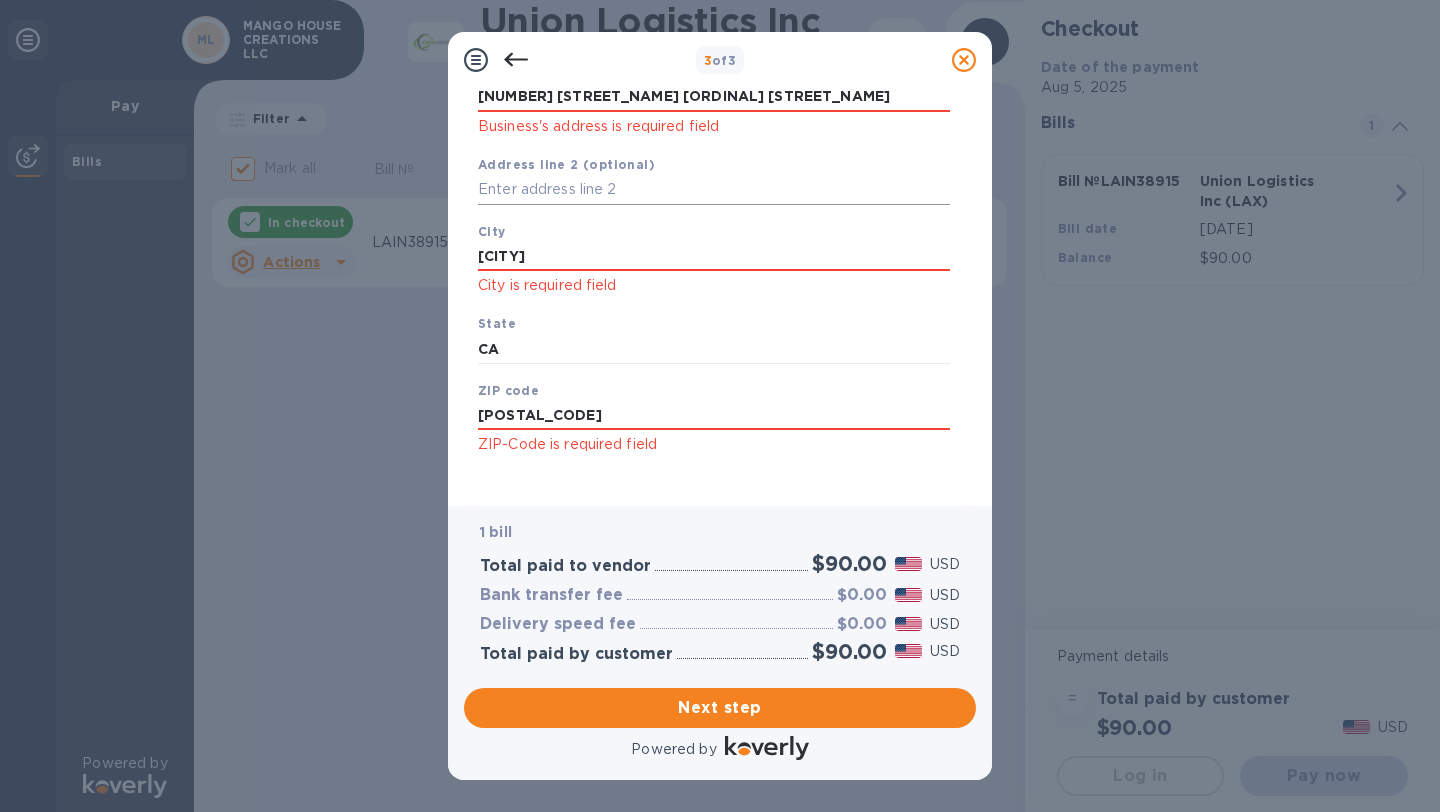scroll, scrollTop: 246, scrollLeft: 0, axis: vertical 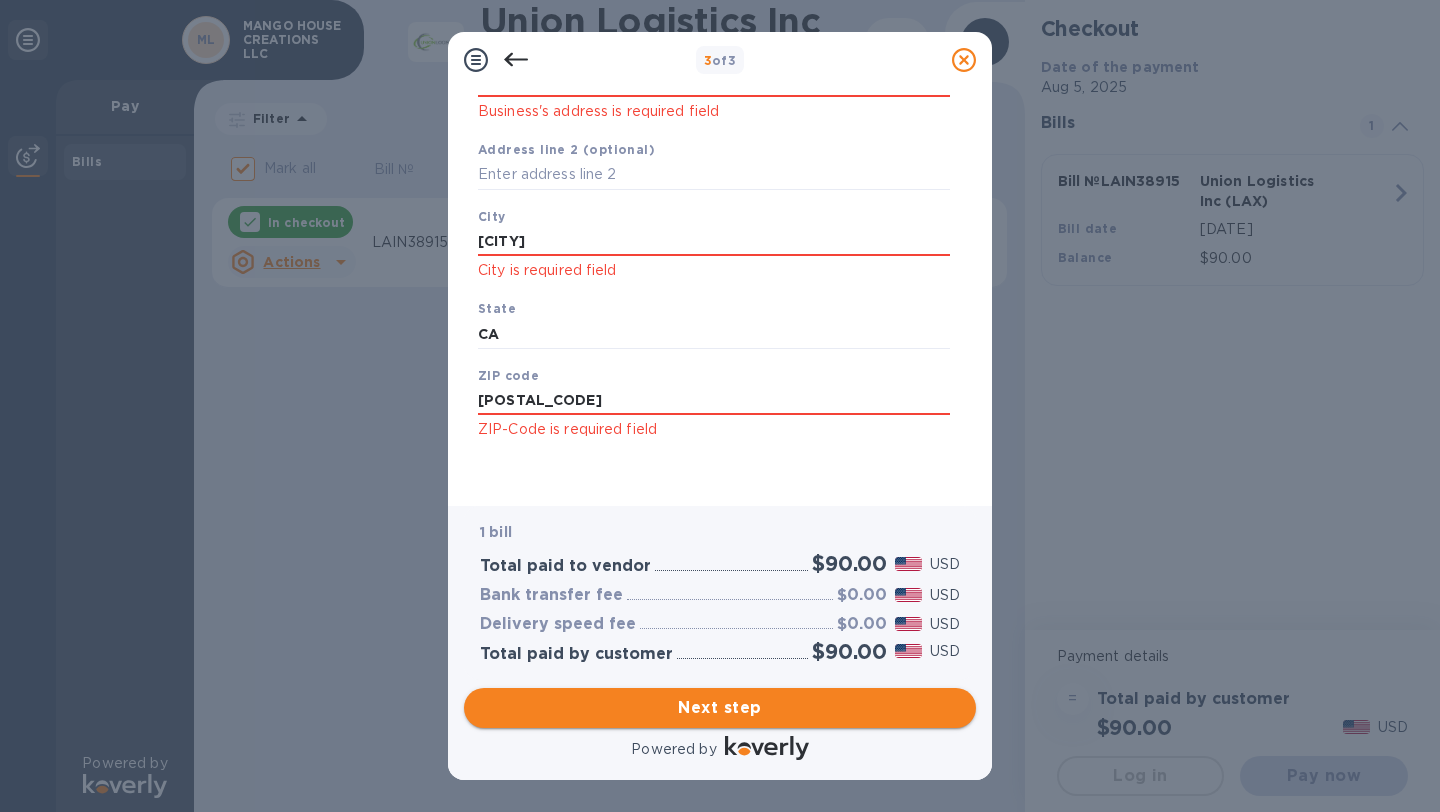 click on "Next step" at bounding box center [720, 708] 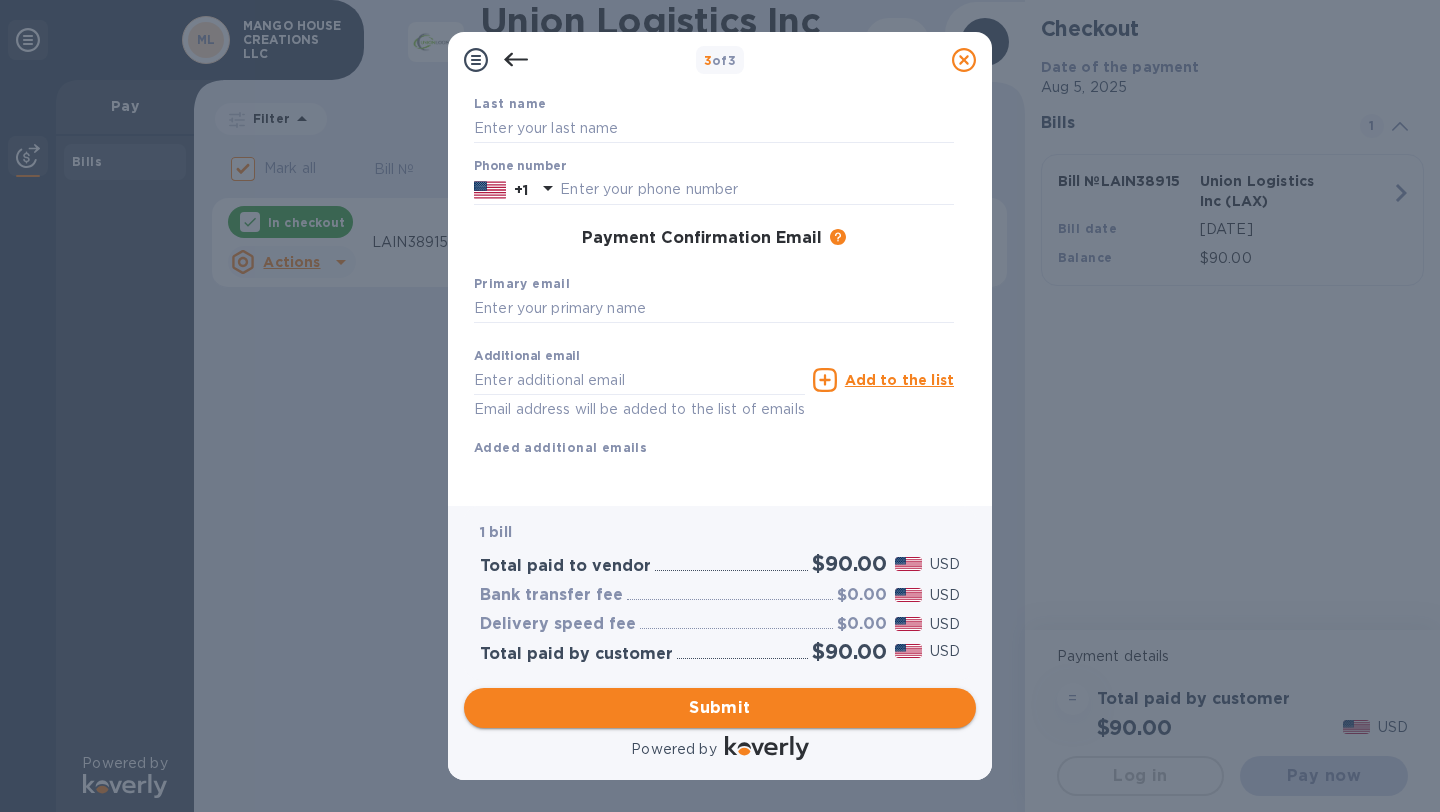 scroll, scrollTop: 215, scrollLeft: 0, axis: vertical 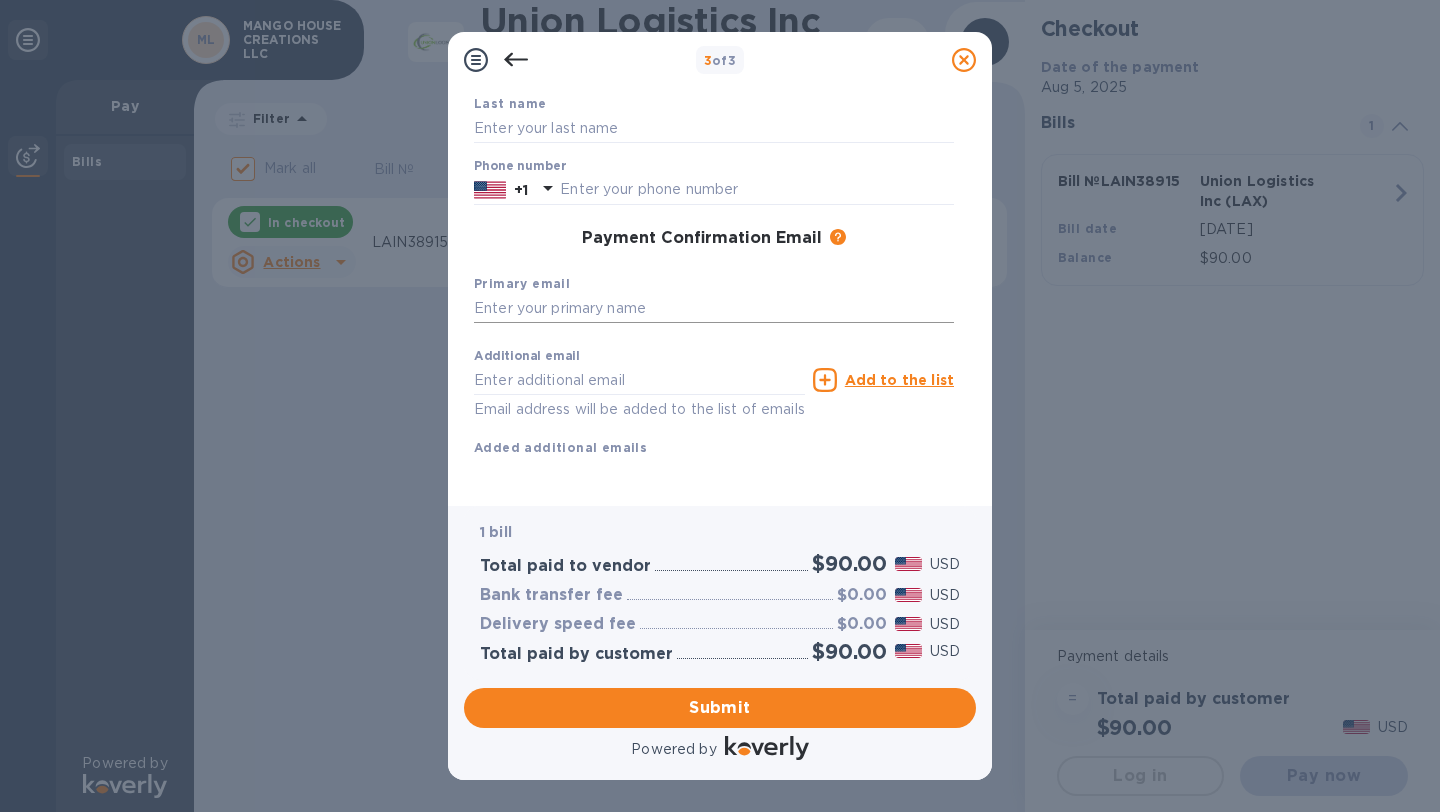 click at bounding box center [714, 309] 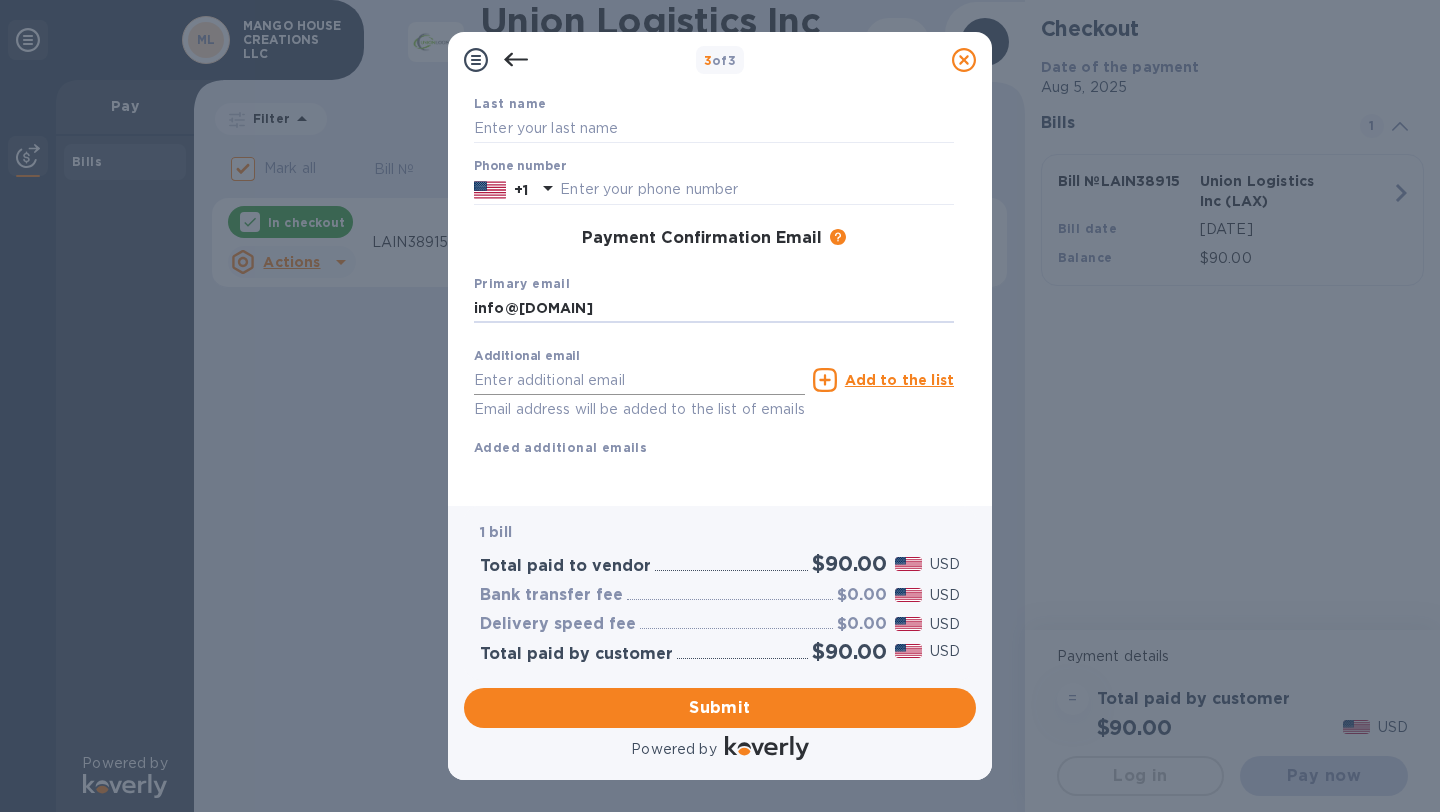 type on "info@[DOMAIN]" 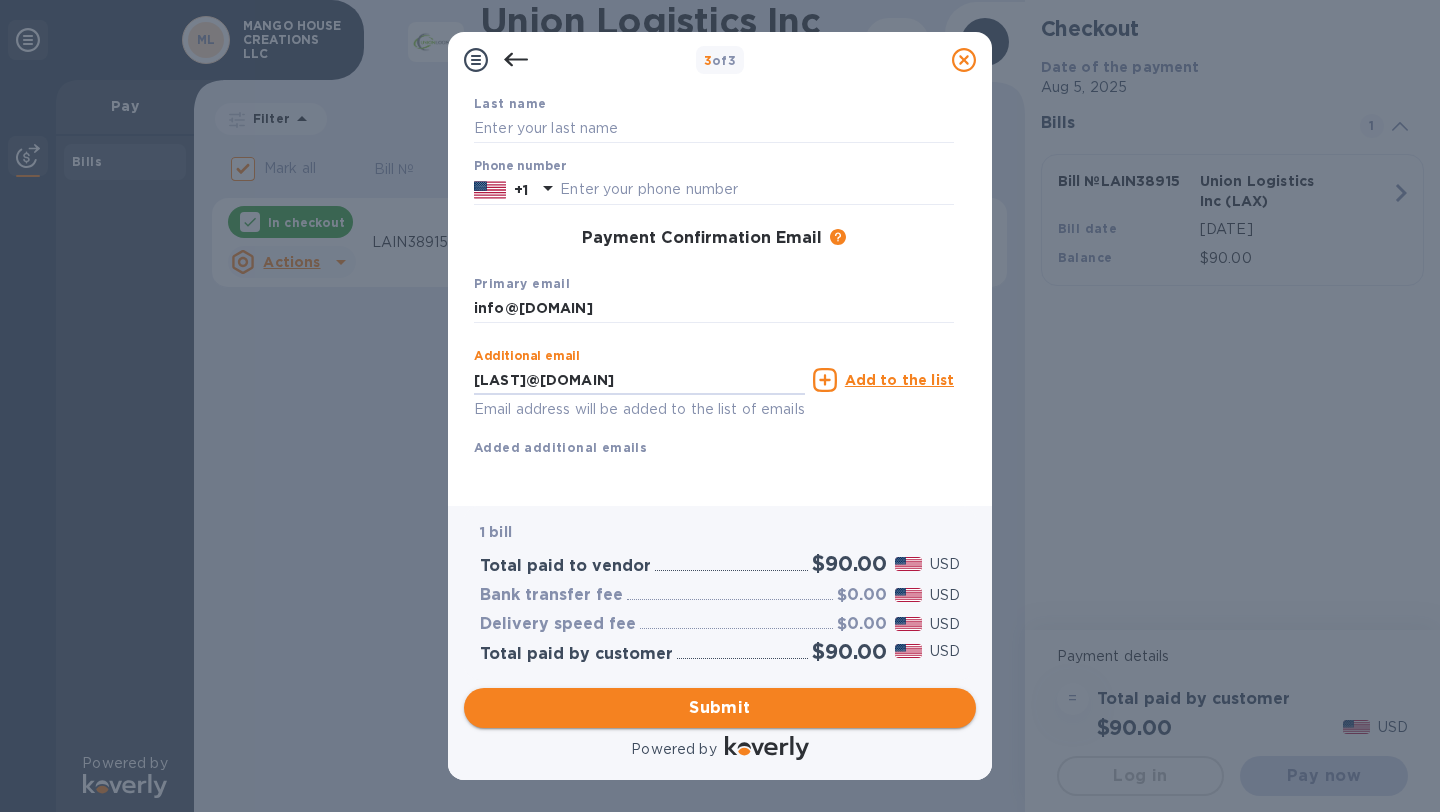 type on "[LAST]@[DOMAIN]" 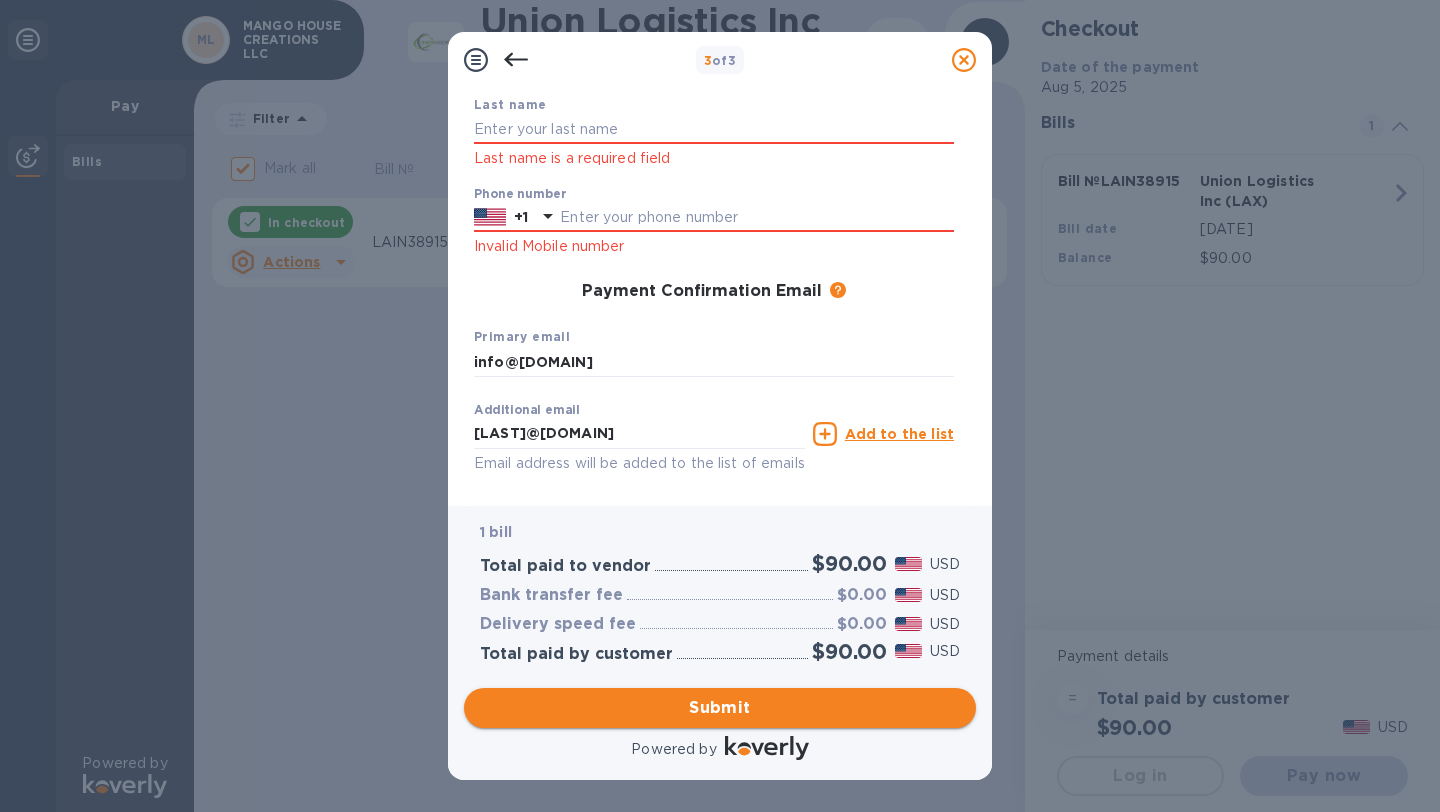 scroll, scrollTop: 241, scrollLeft: 0, axis: vertical 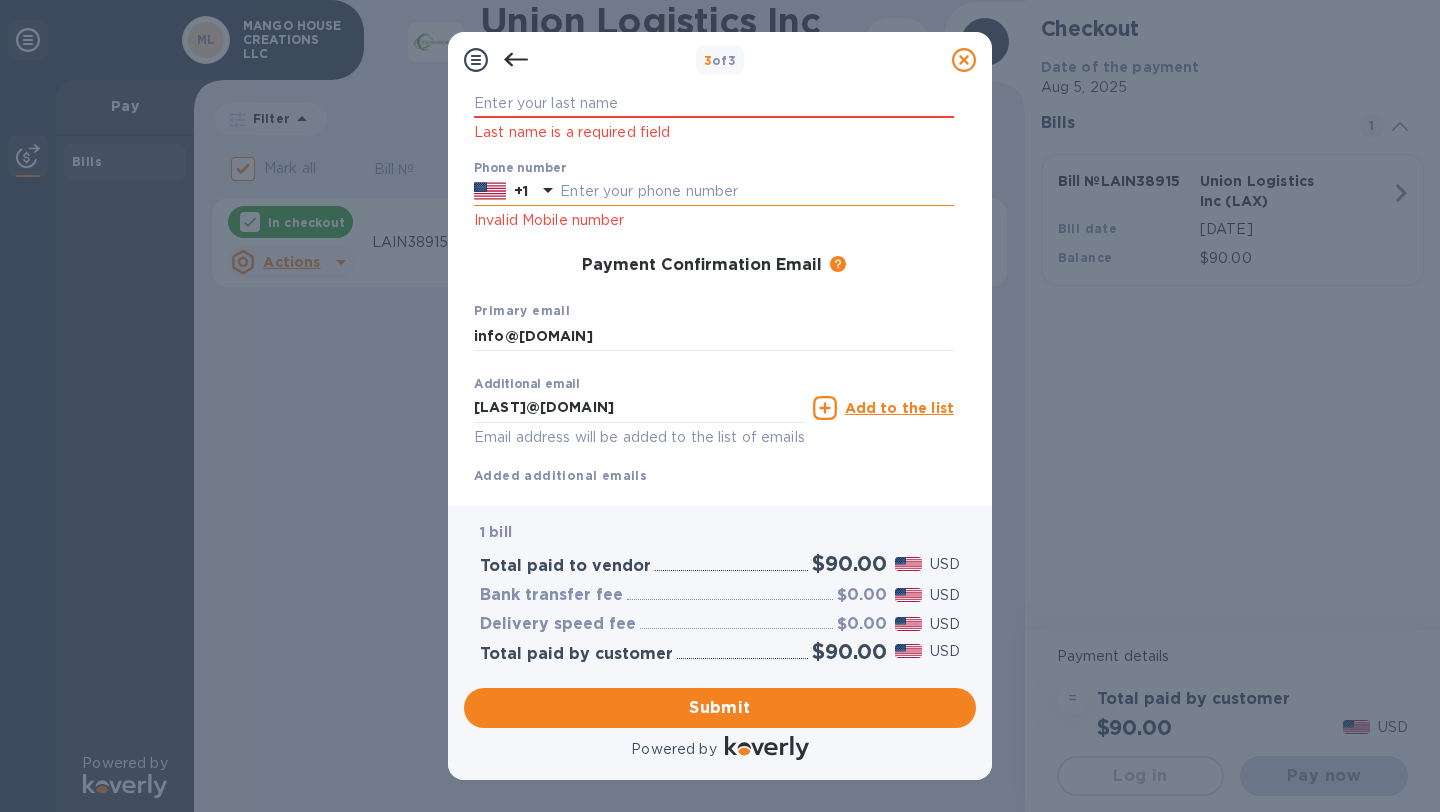 click at bounding box center [757, 192] 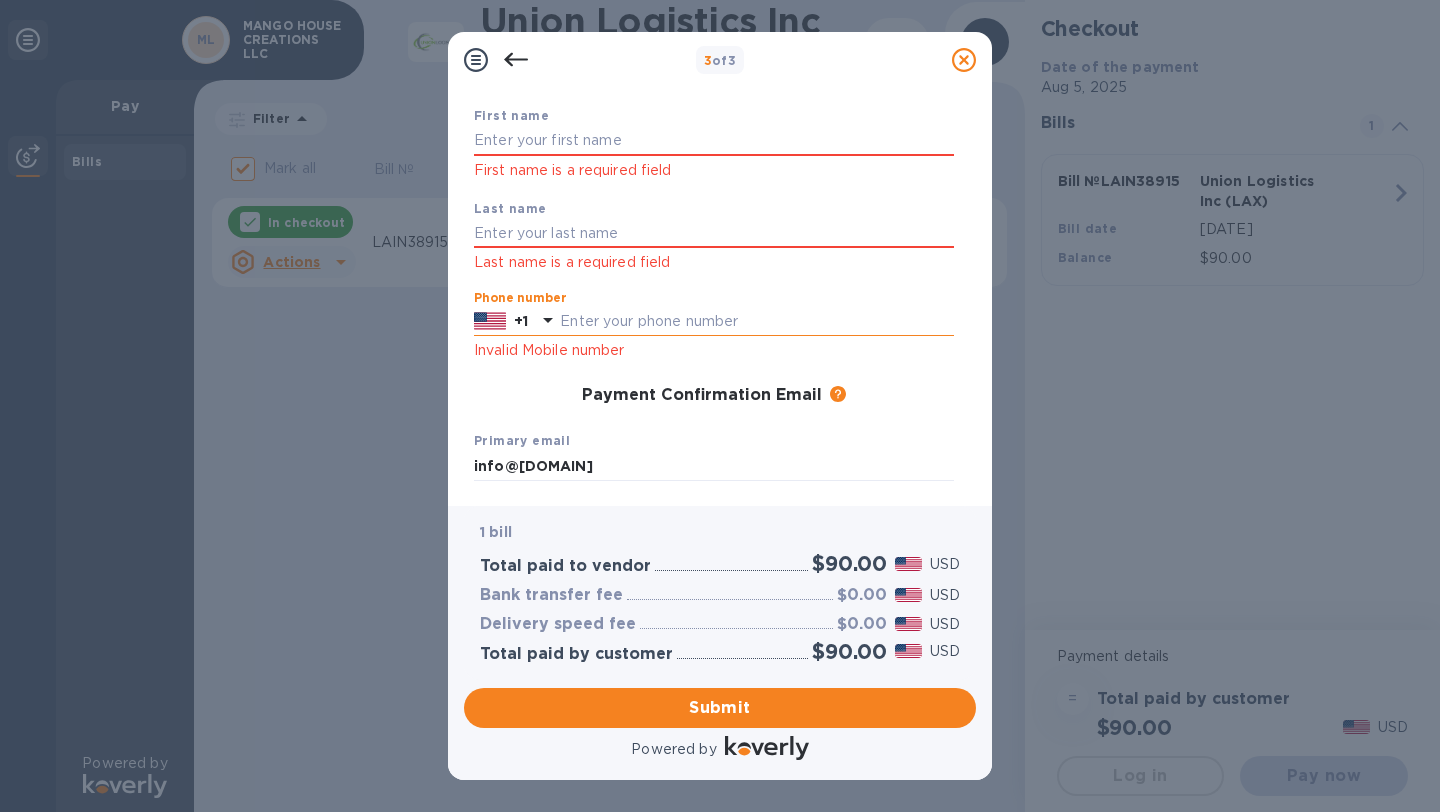 scroll, scrollTop: 77, scrollLeft: 0, axis: vertical 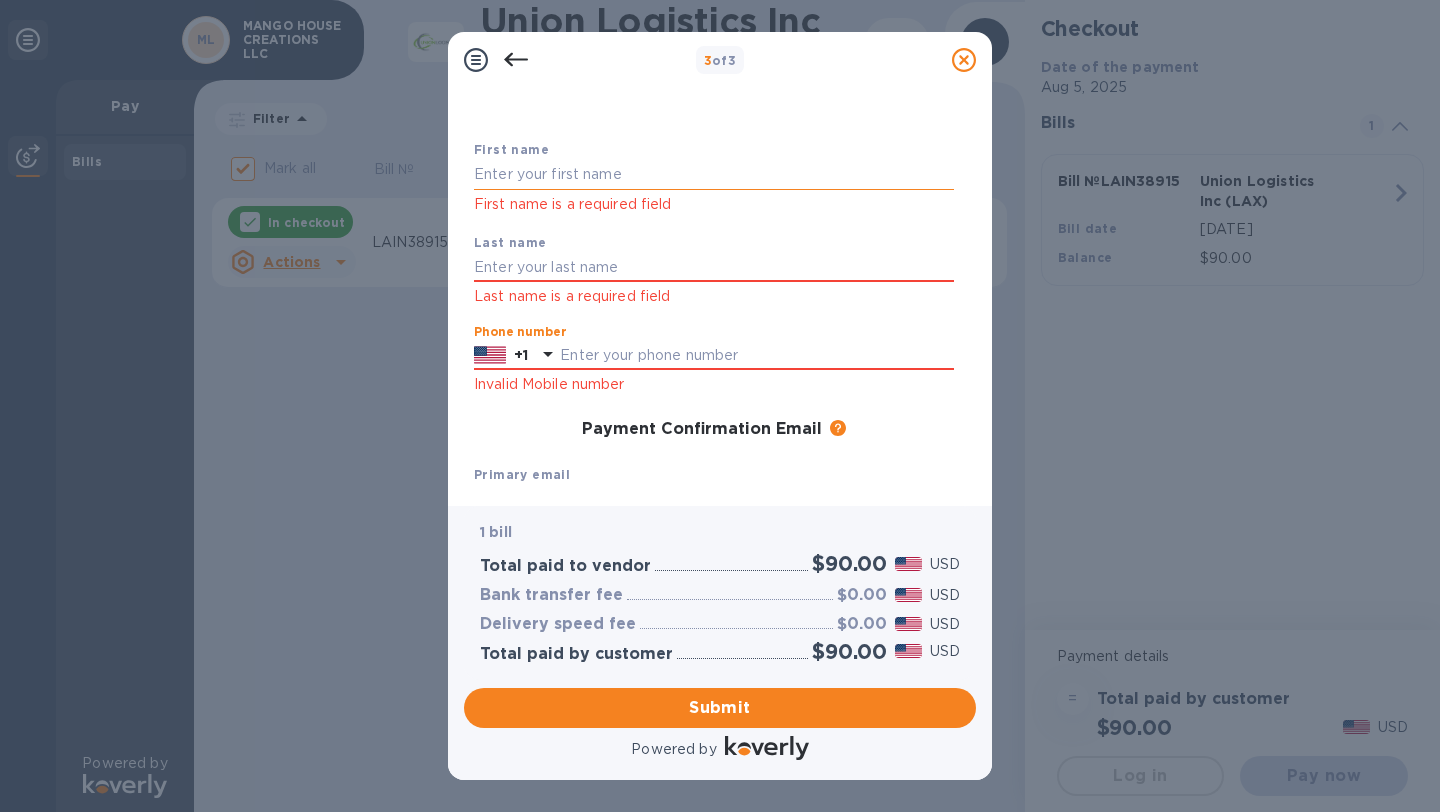click at bounding box center [714, 175] 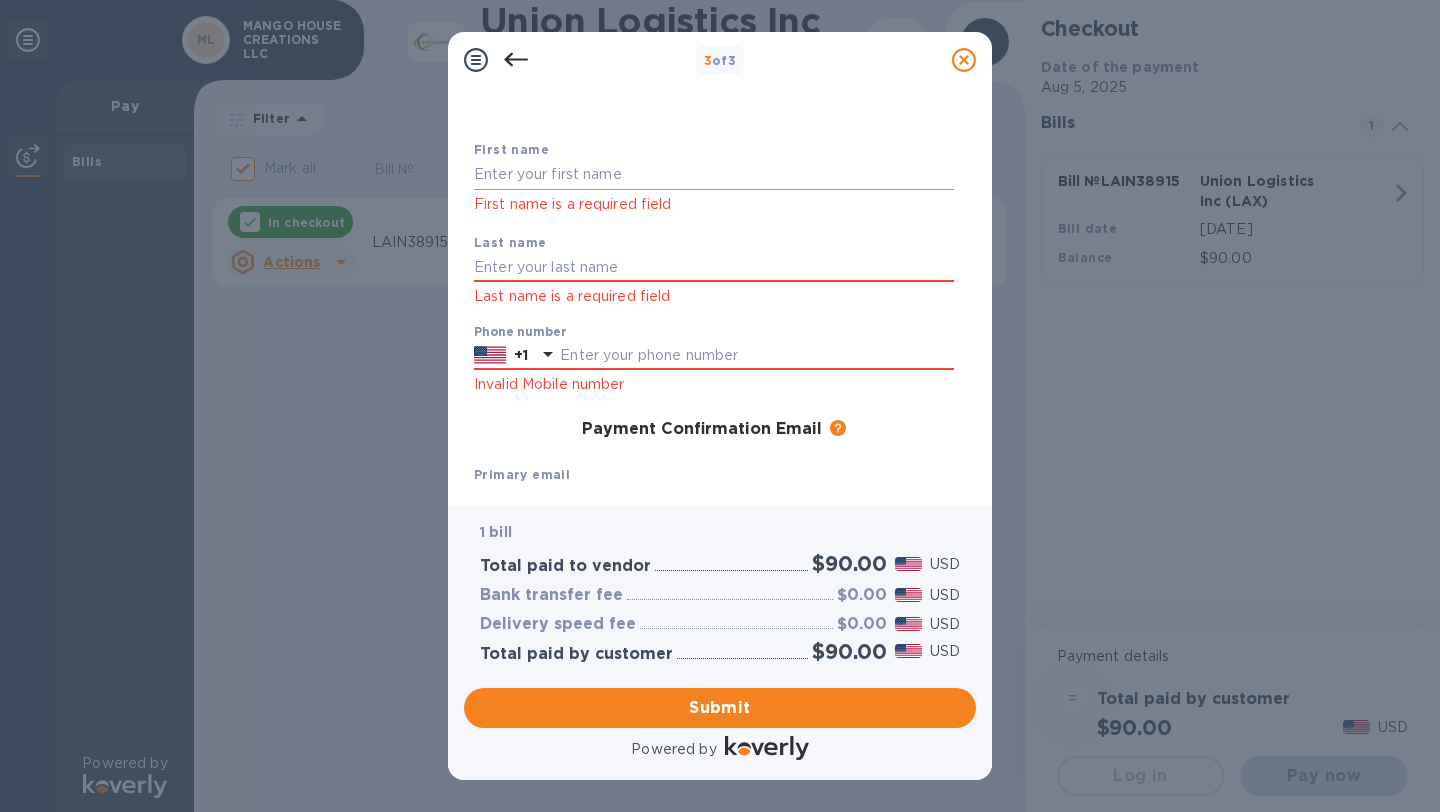 scroll, scrollTop: 0, scrollLeft: 0, axis: both 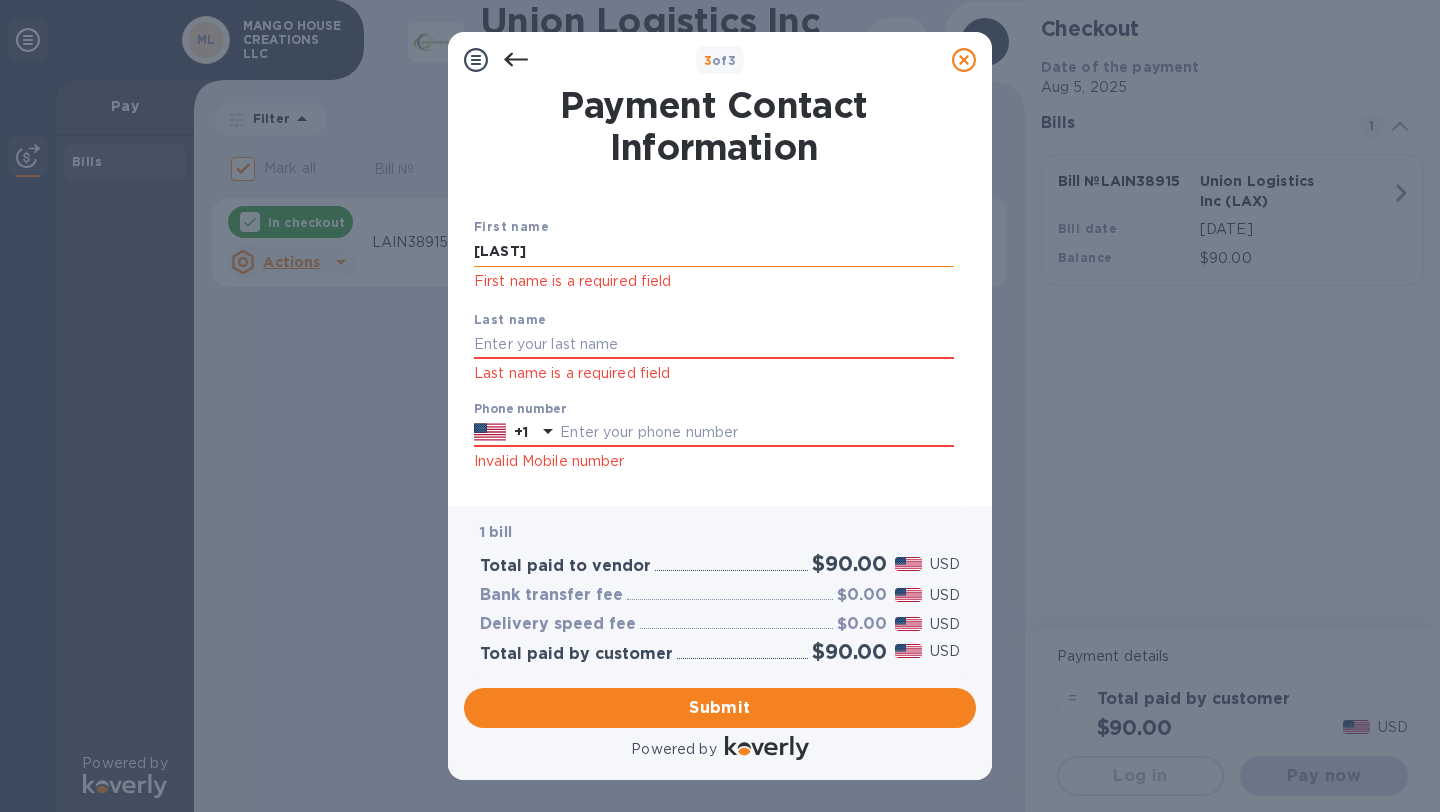type on "[LAST]" 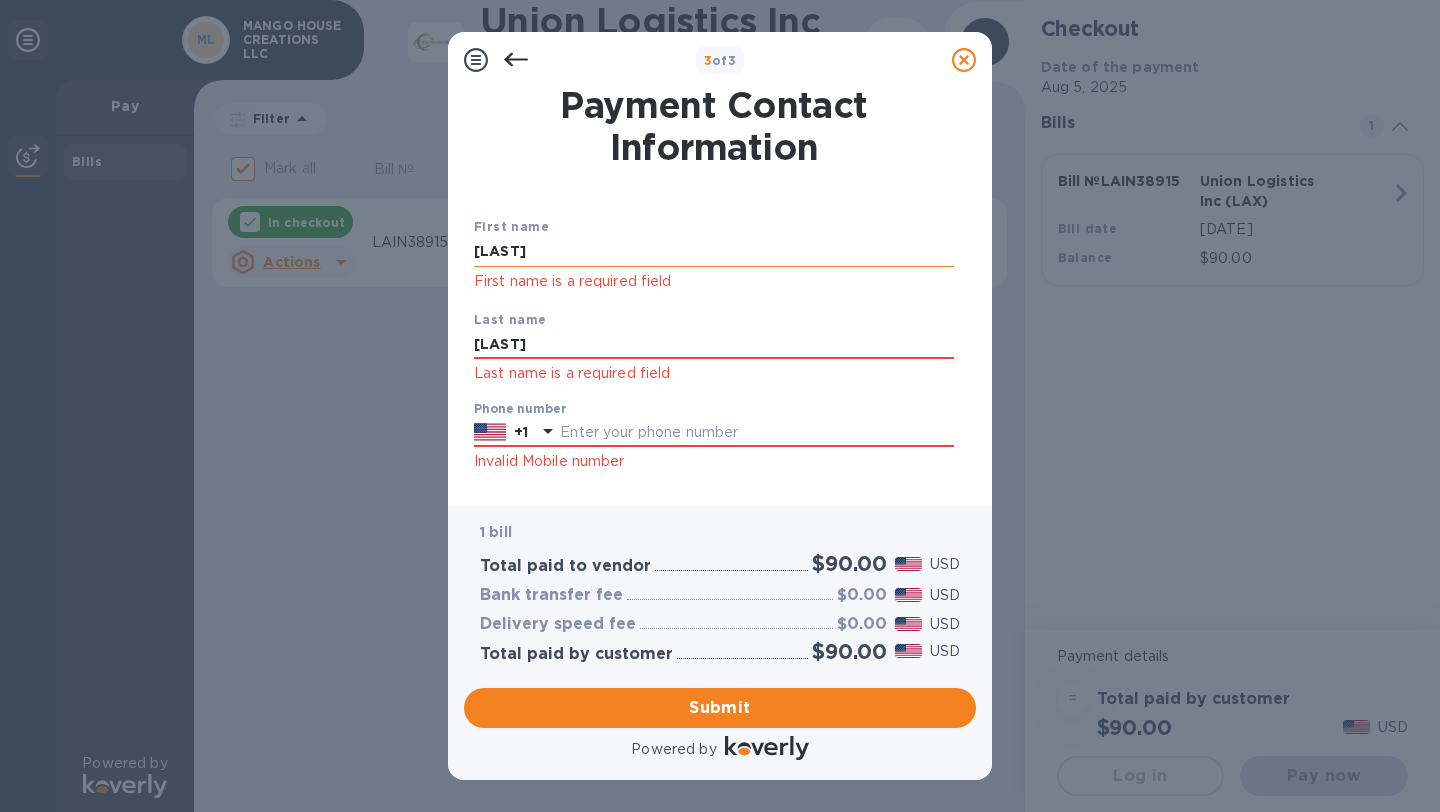 type on "[LAST]" 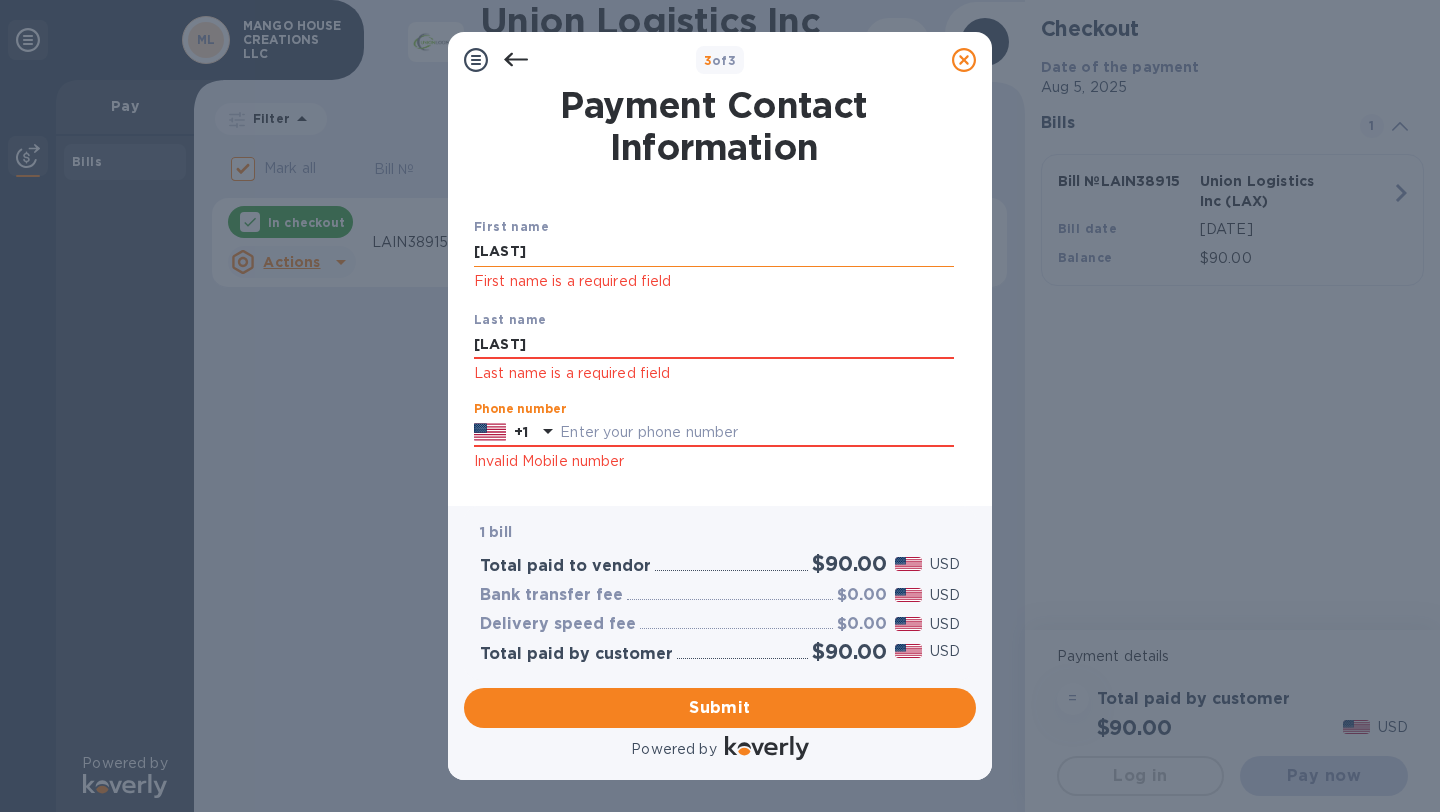 scroll, scrollTop: 289, scrollLeft: 0, axis: vertical 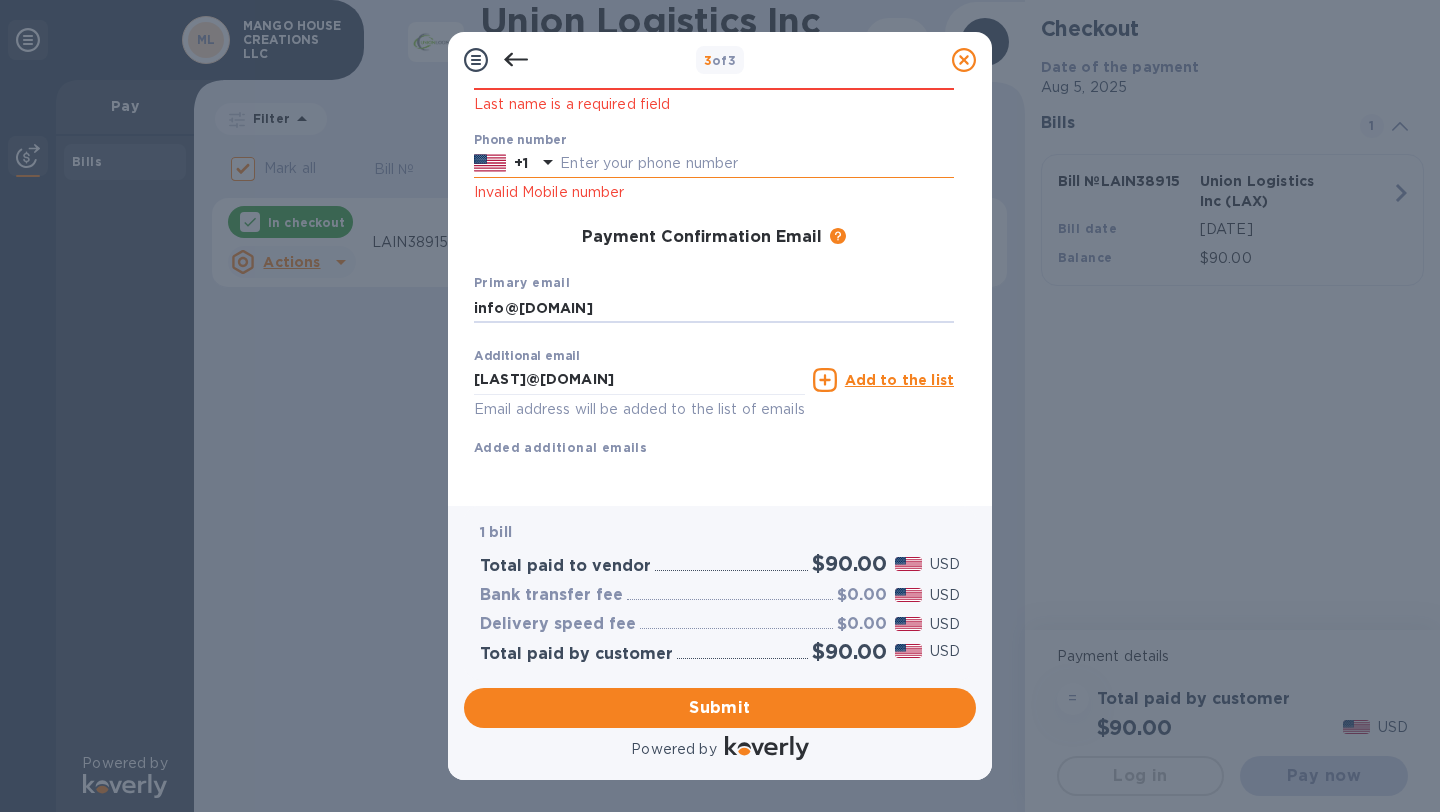 click at bounding box center [757, 164] 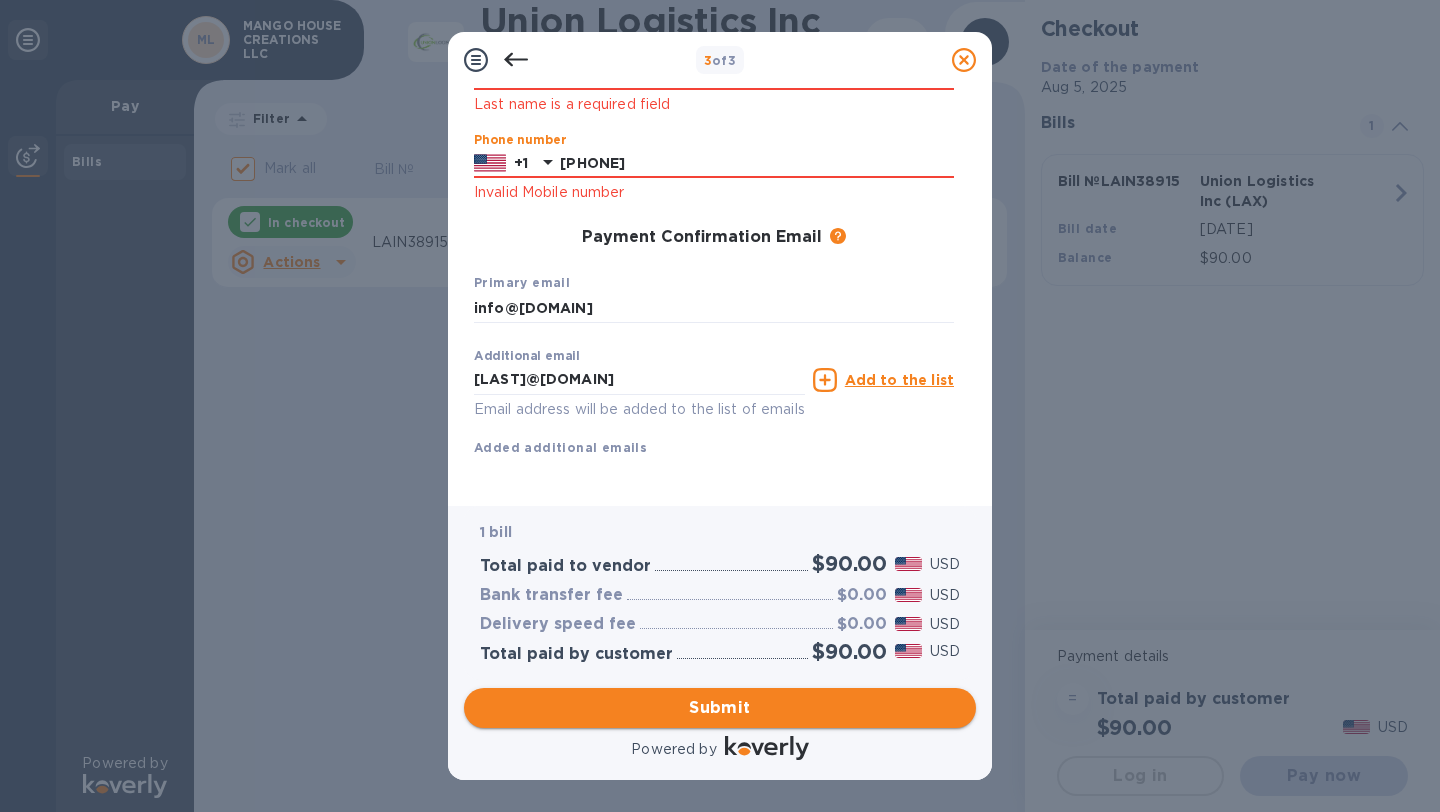 type on "[PHONE]" 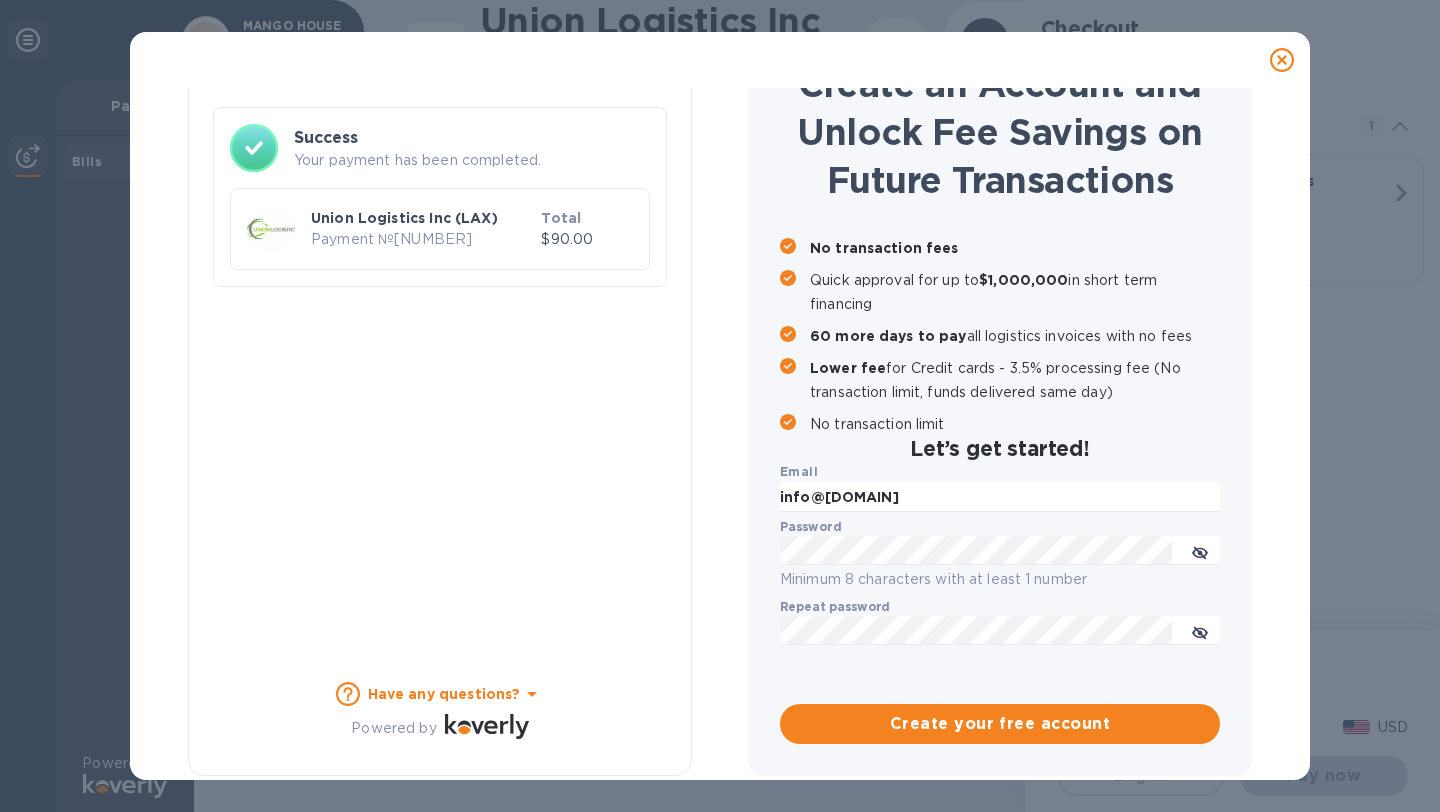checkbox on "false" 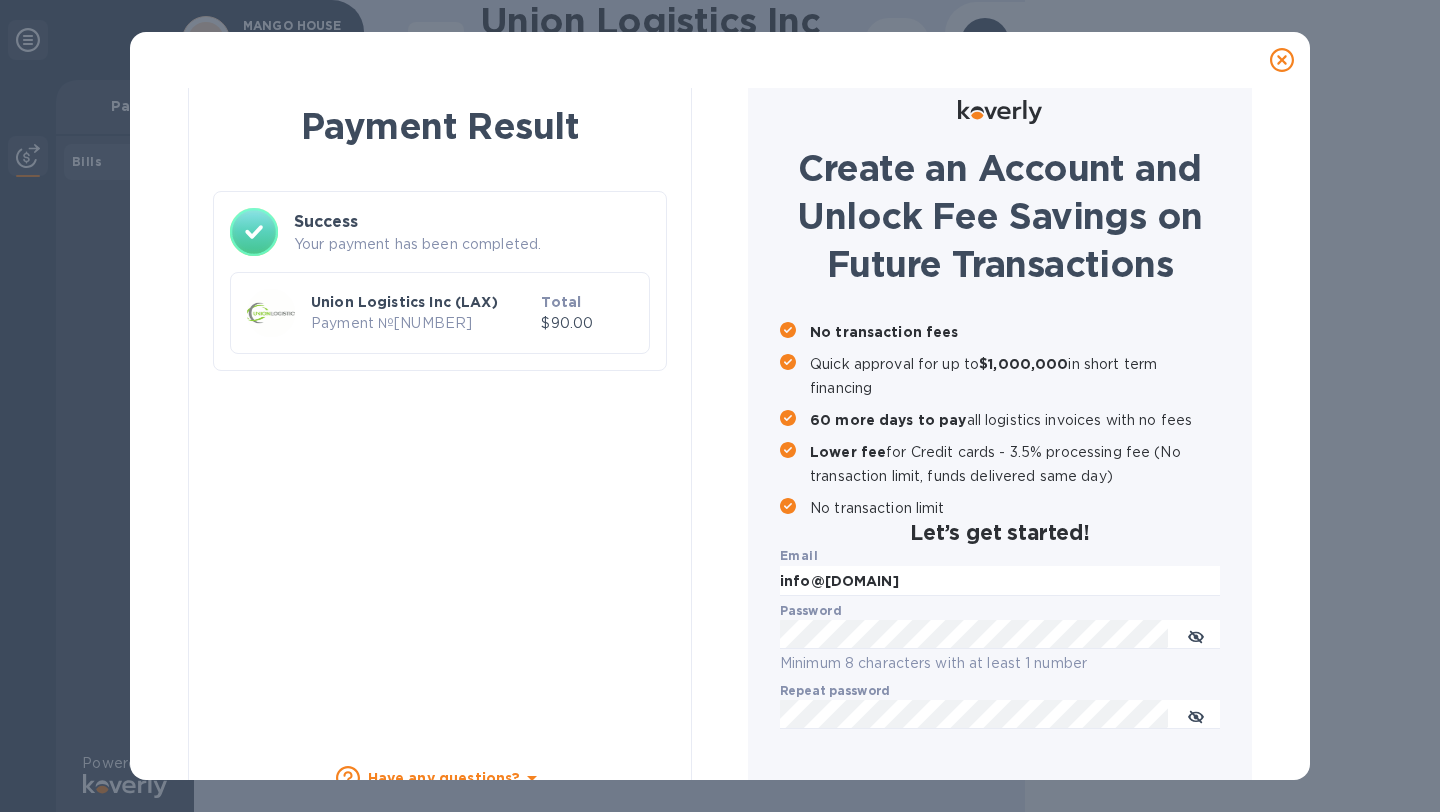 scroll, scrollTop: 30, scrollLeft: 0, axis: vertical 